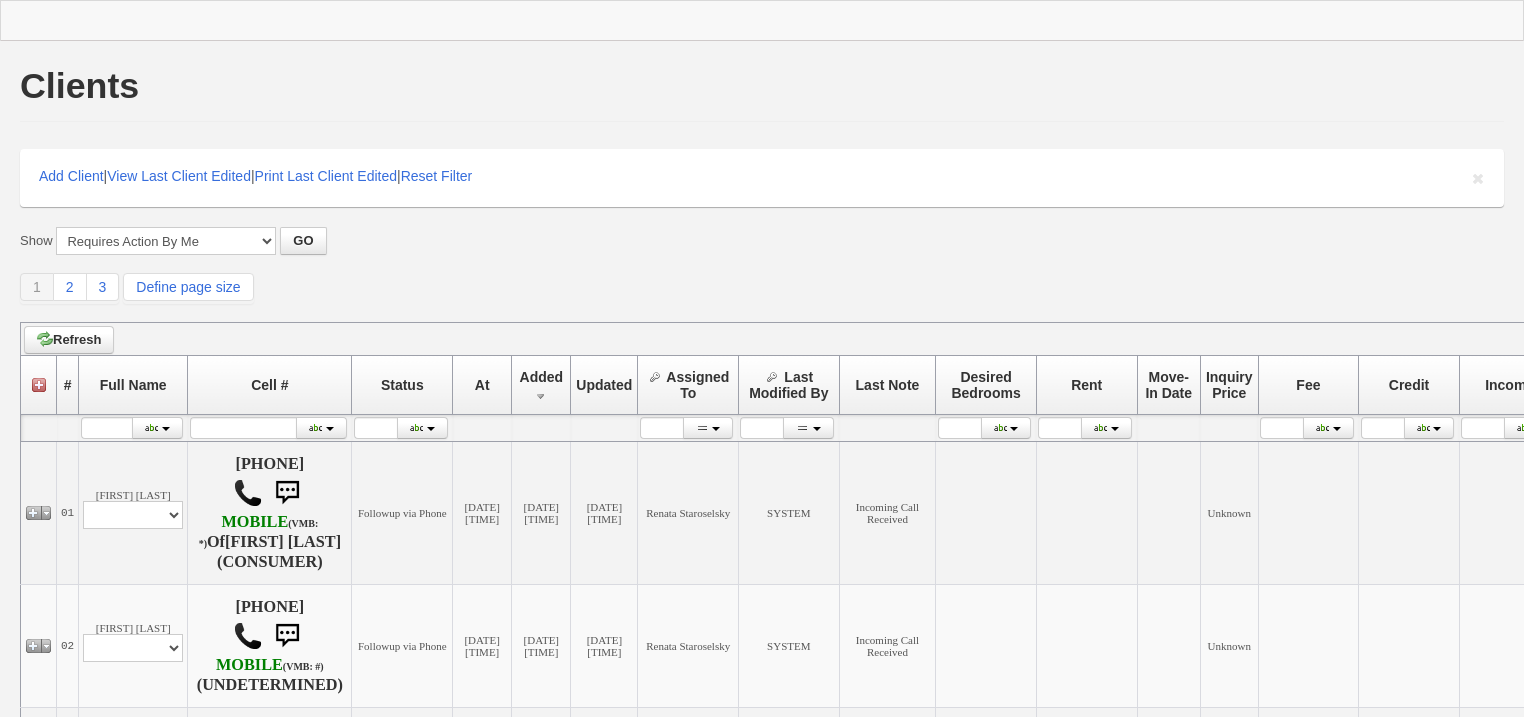 scroll, scrollTop: 0, scrollLeft: 0, axis: both 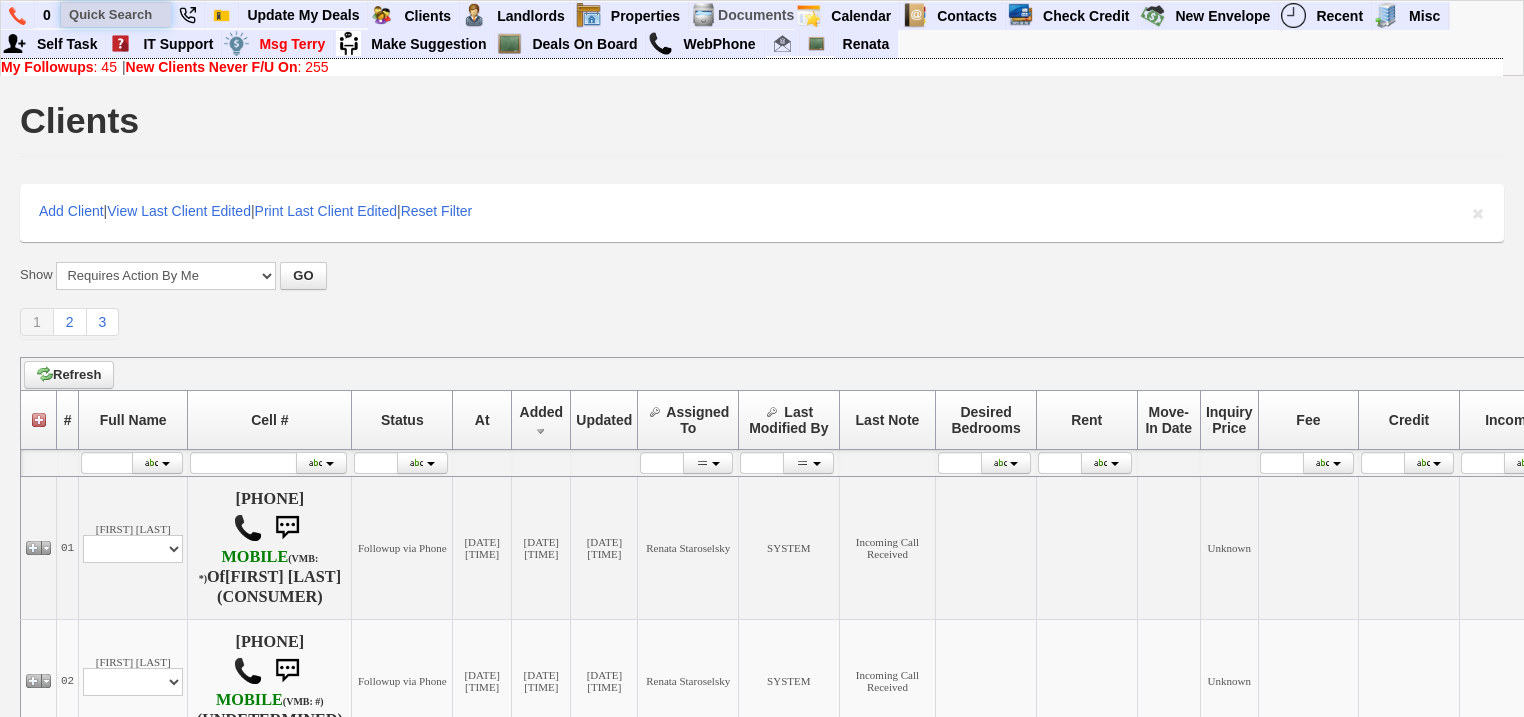 click at bounding box center (116, 14) 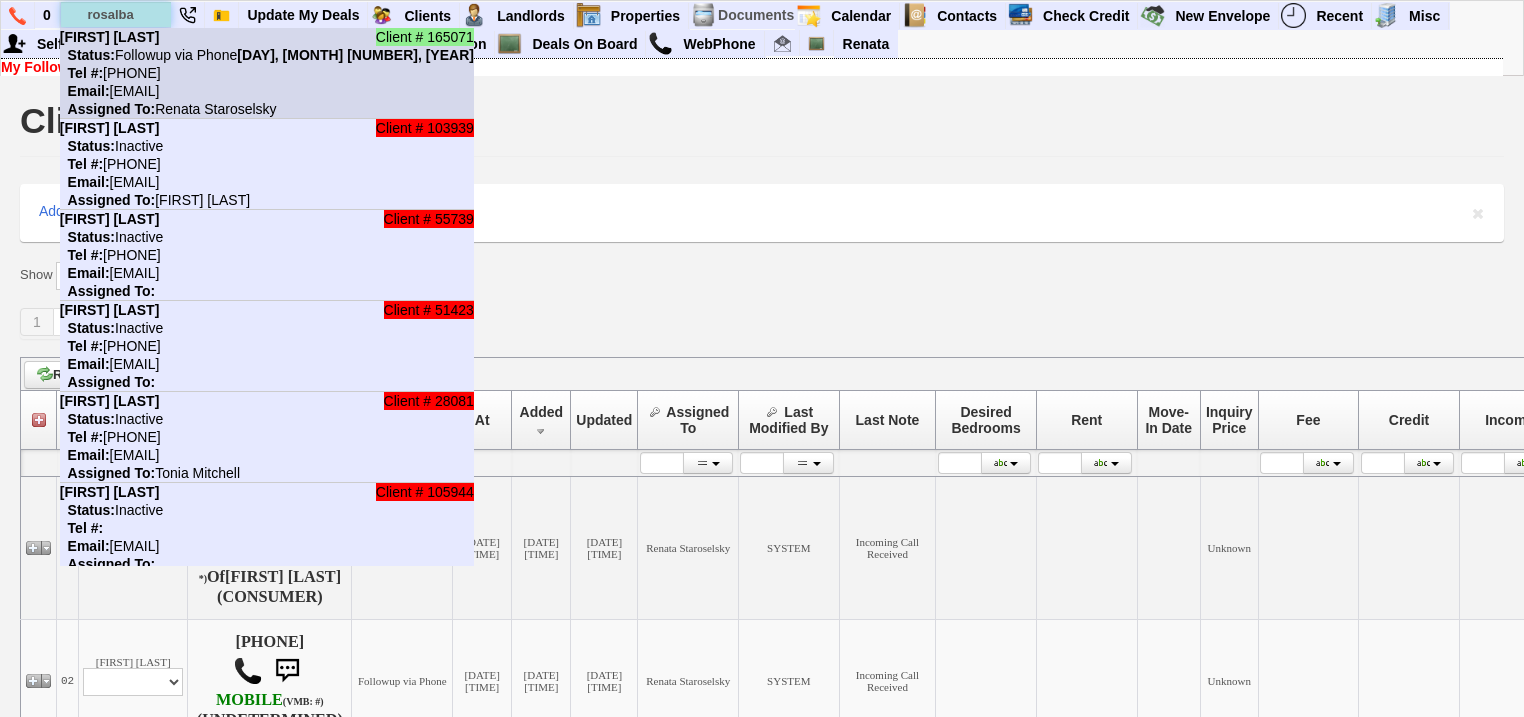 type on "rosalba" 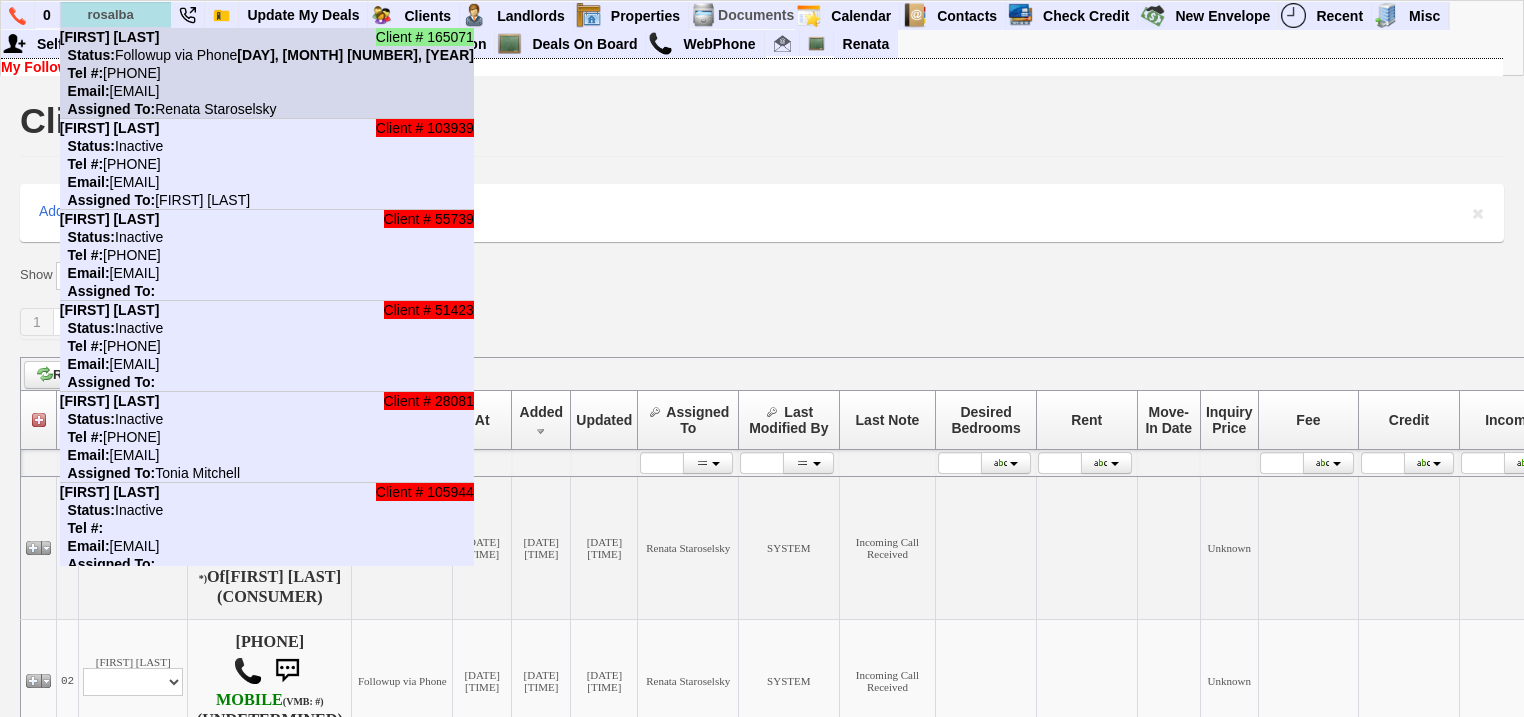 click on "Status:  Followup via Phone   Wednesday, August 13th, 2025" at bounding box center (267, 55) 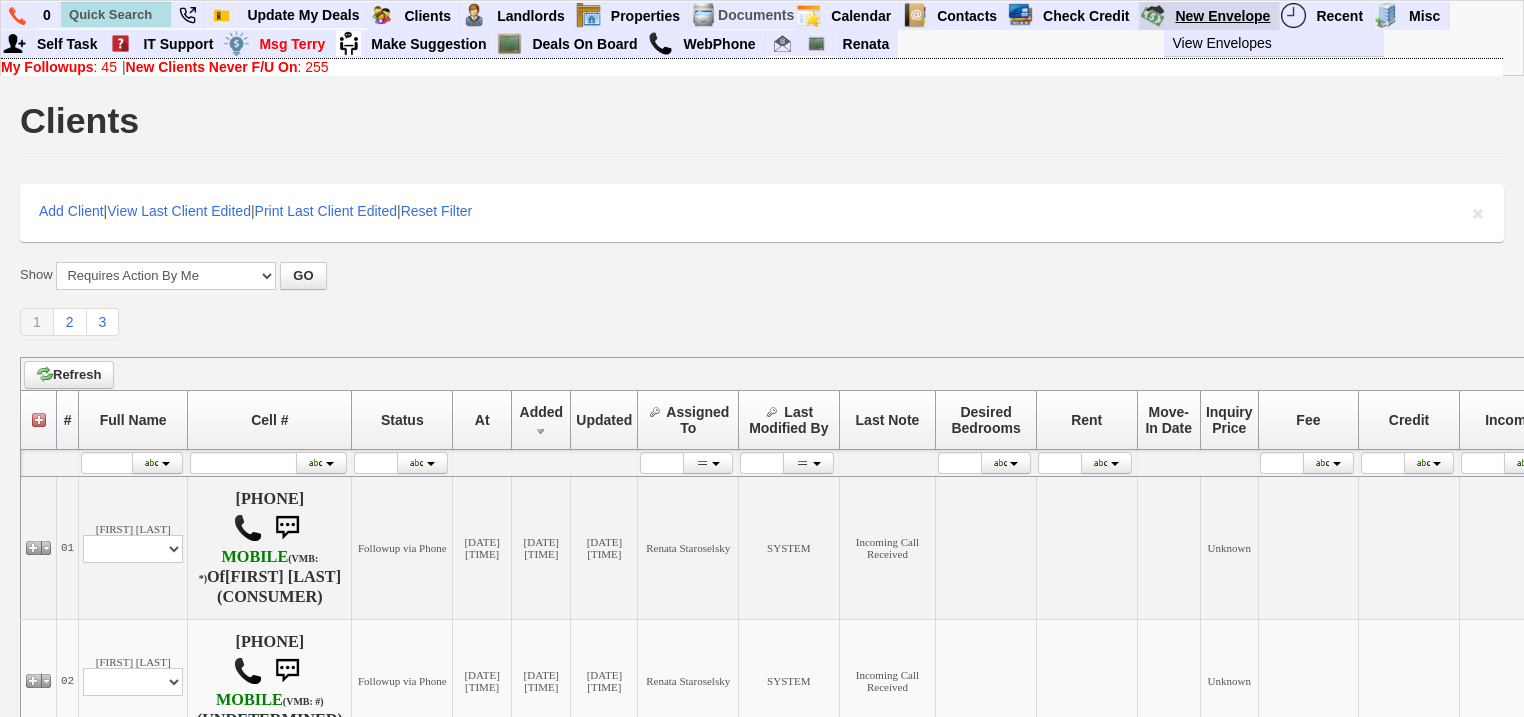 click on "New Envelope" at bounding box center [1223, 16] 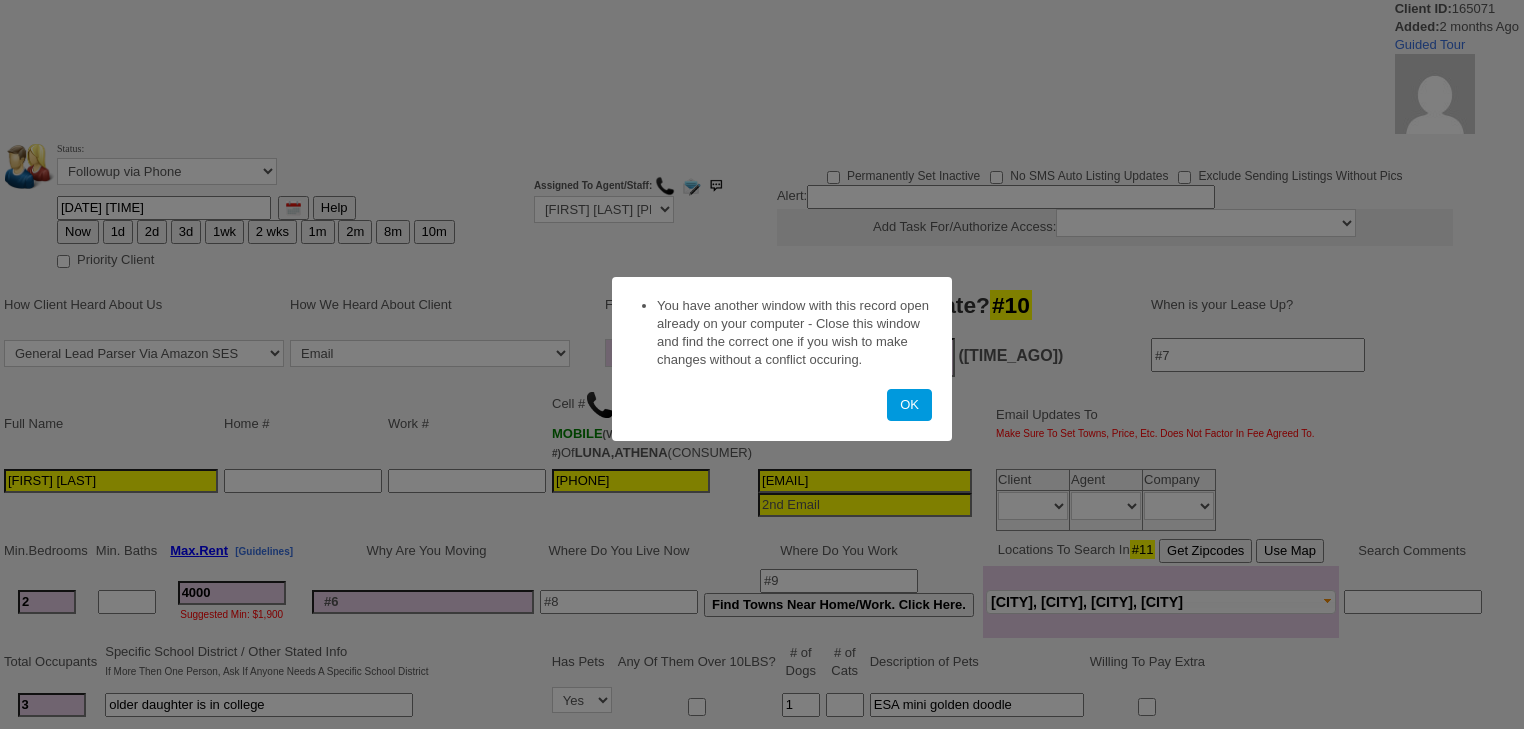 scroll, scrollTop: 0, scrollLeft: 0, axis: both 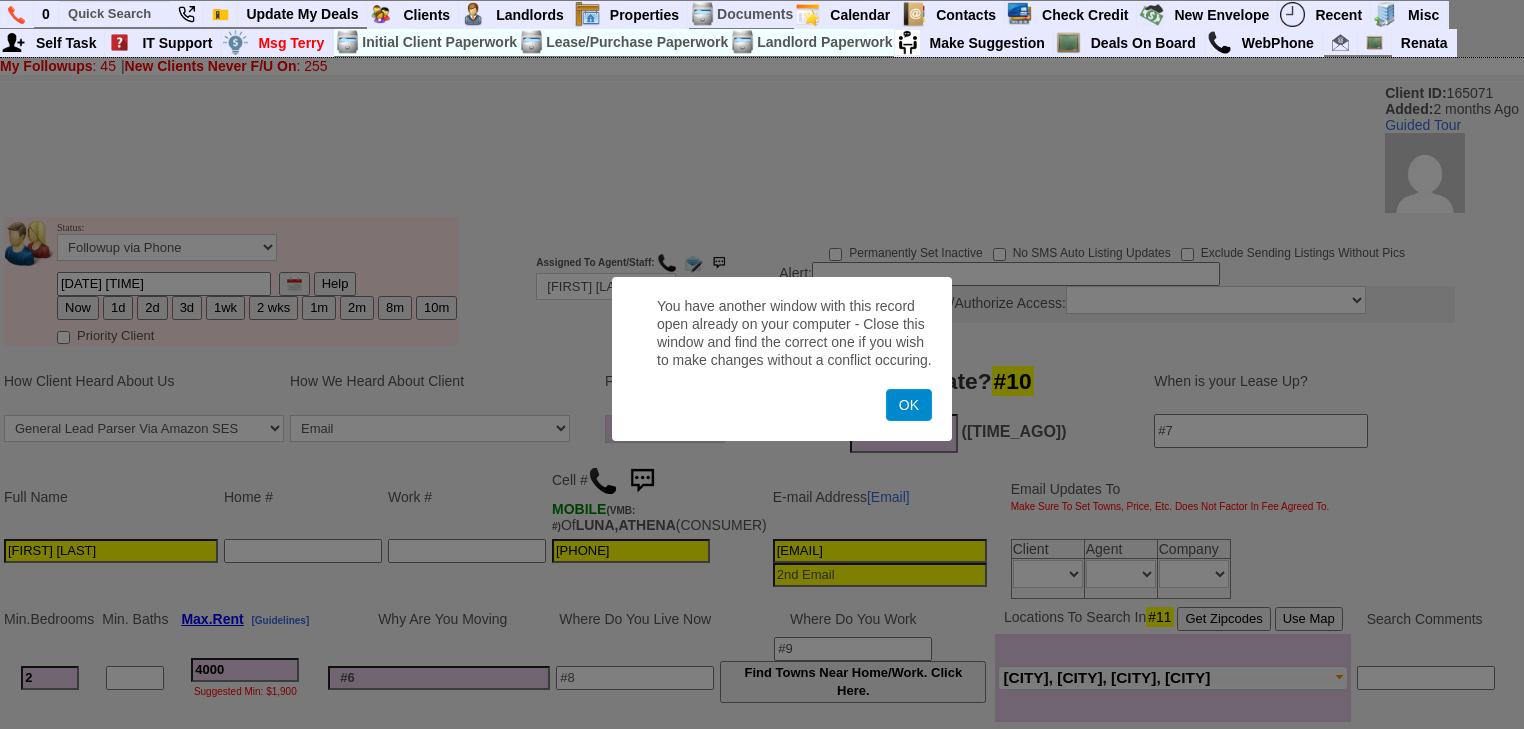 click on "OK" at bounding box center (909, 405) 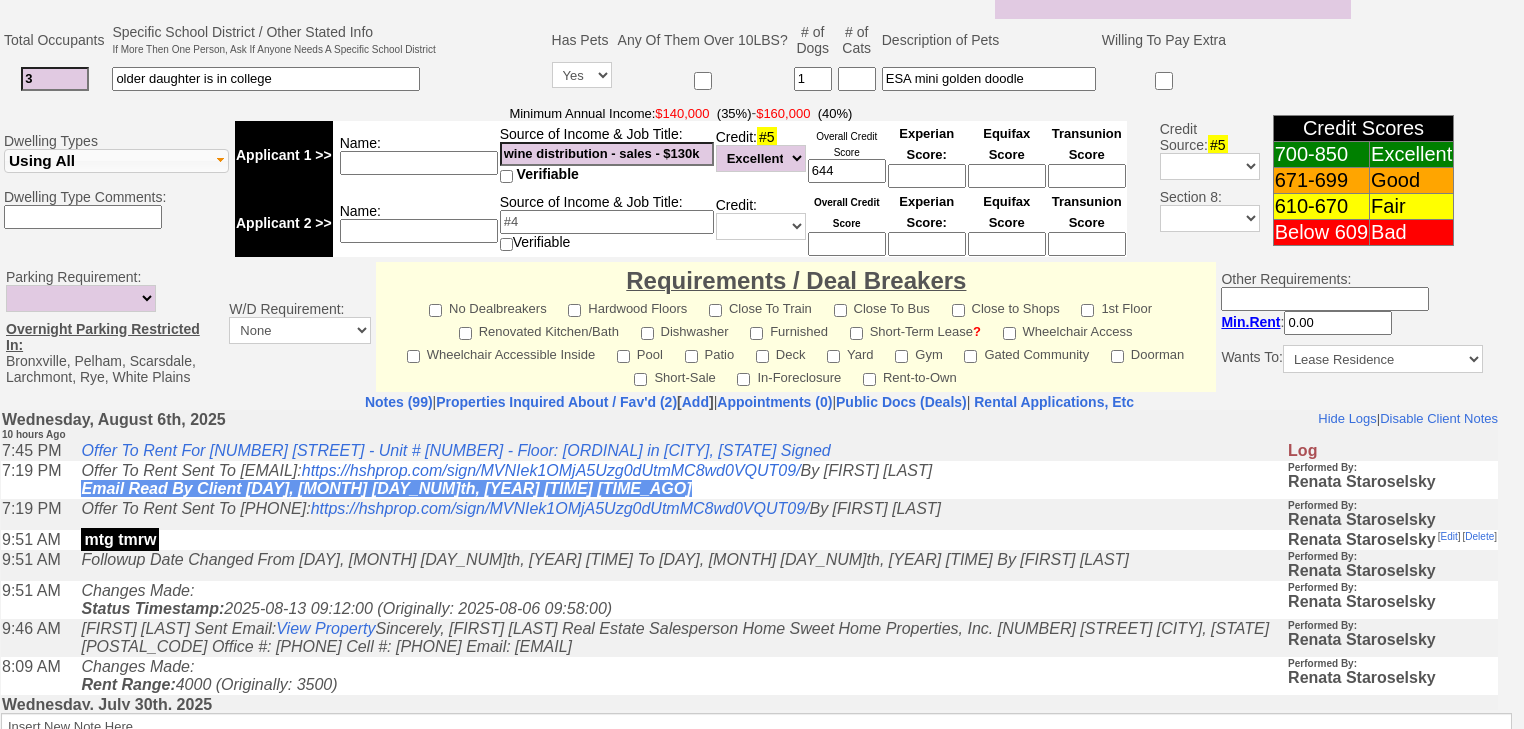 scroll, scrollTop: 880, scrollLeft: 0, axis: vertical 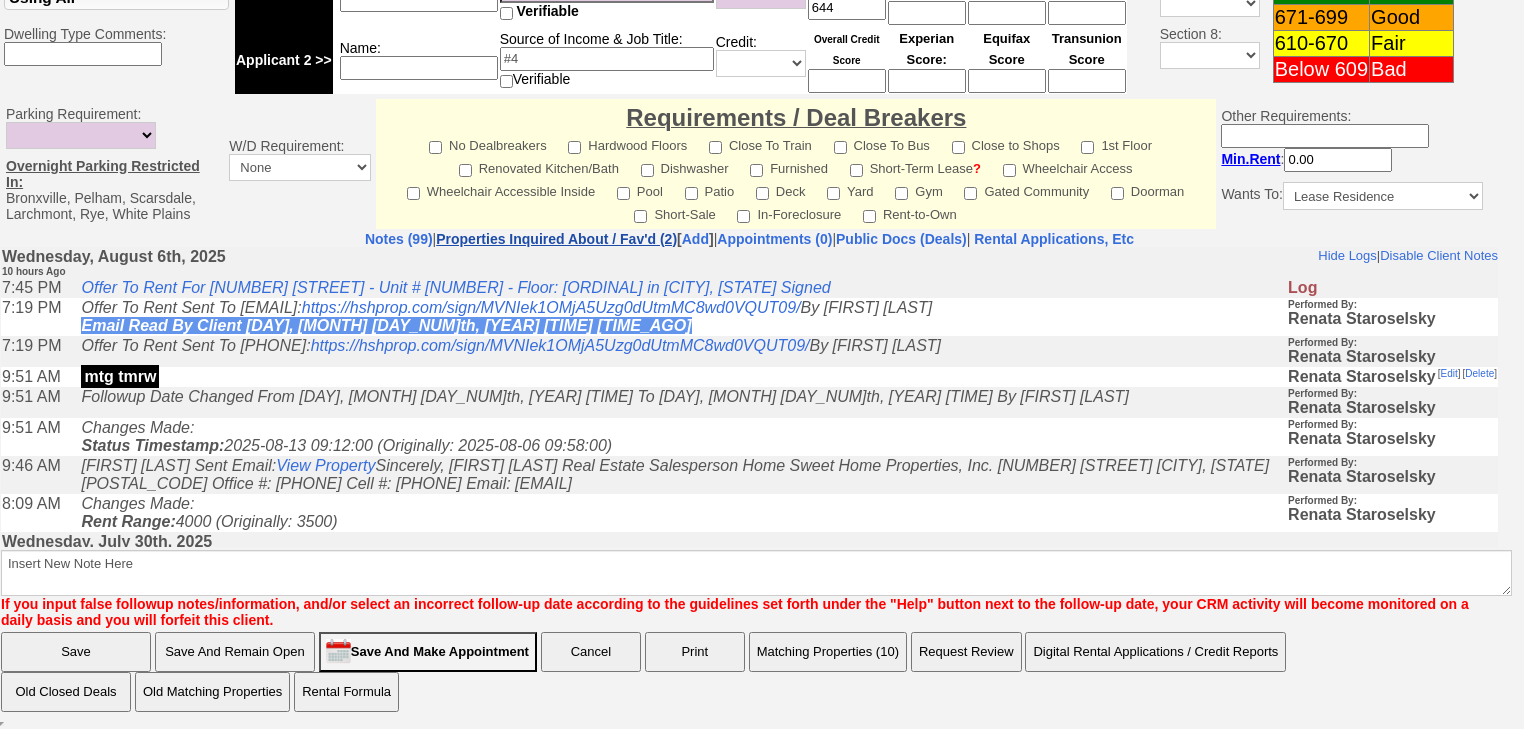 click on "Properties Inquired About / Fav'd
(2)" at bounding box center (556, 239) 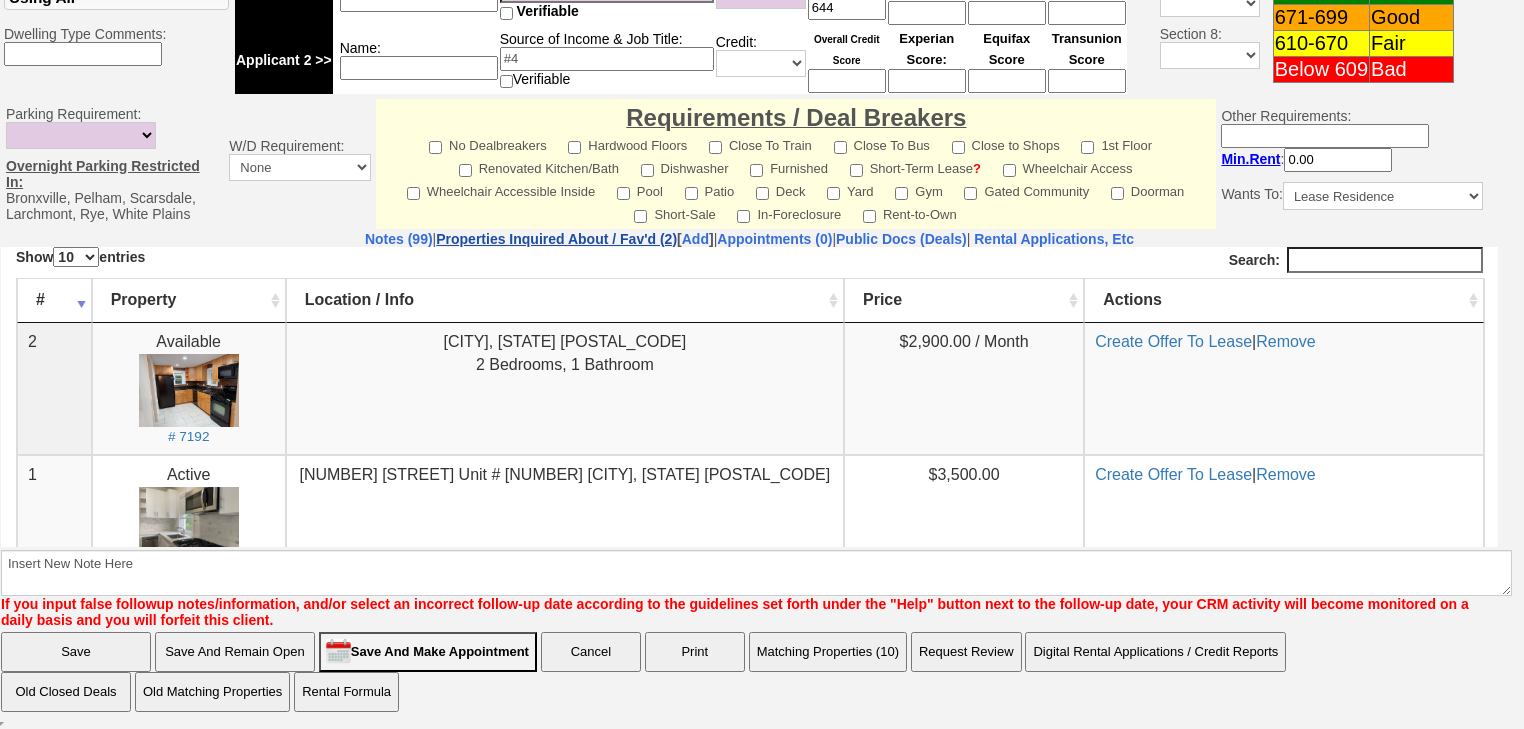scroll, scrollTop: 0, scrollLeft: 0, axis: both 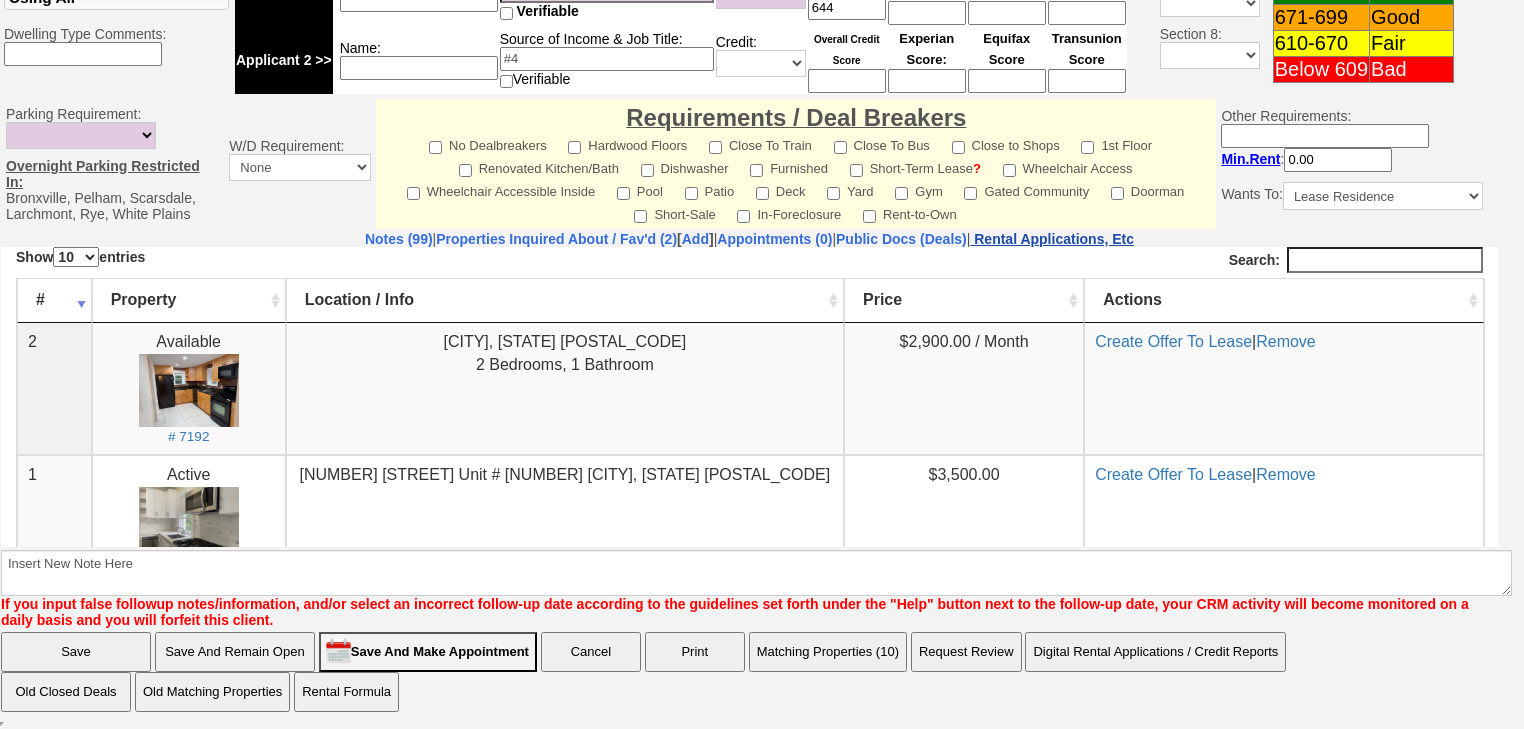 drag, startPoint x: 1075, startPoint y: 242, endPoint x: 1070, endPoint y: 0, distance: 242.05165 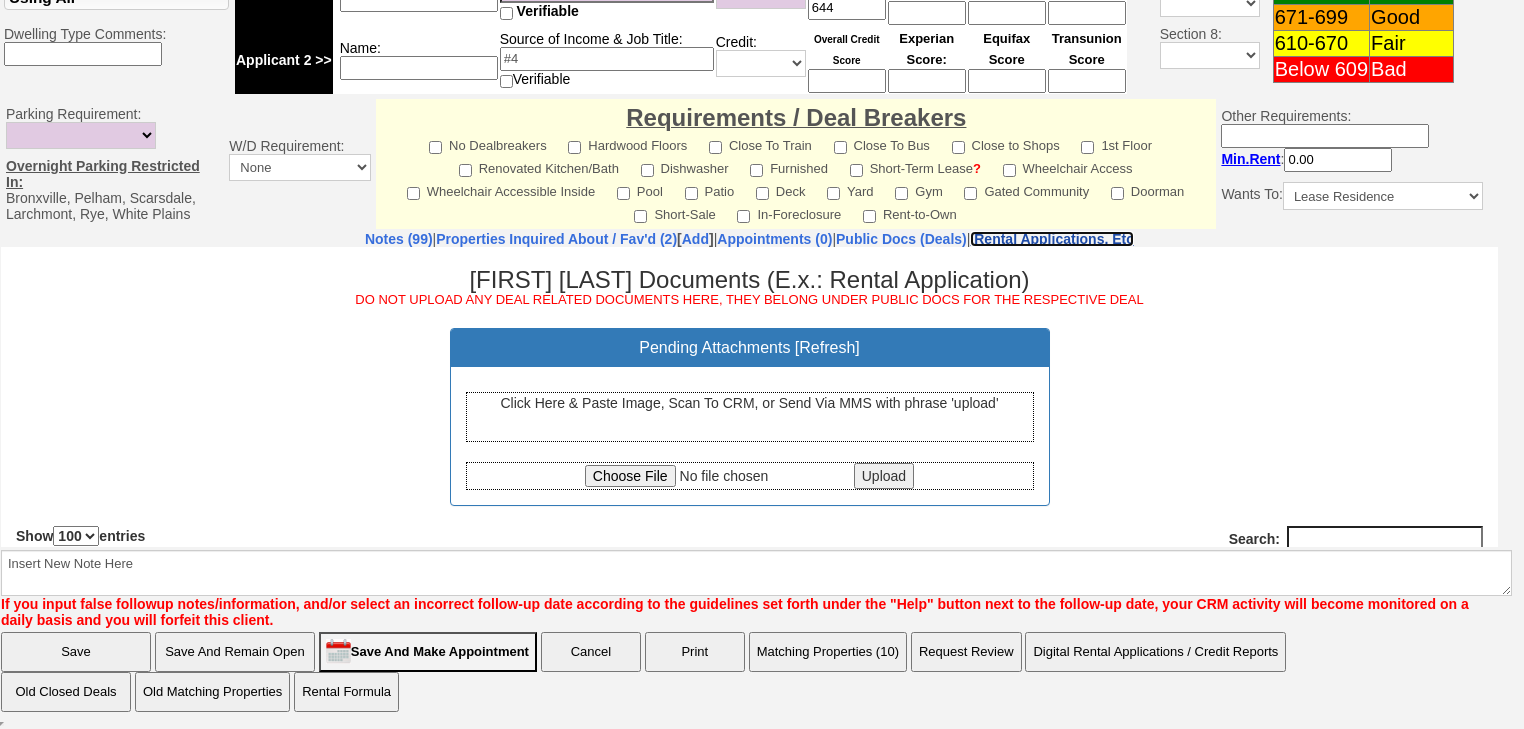 scroll, scrollTop: 0, scrollLeft: 0, axis: both 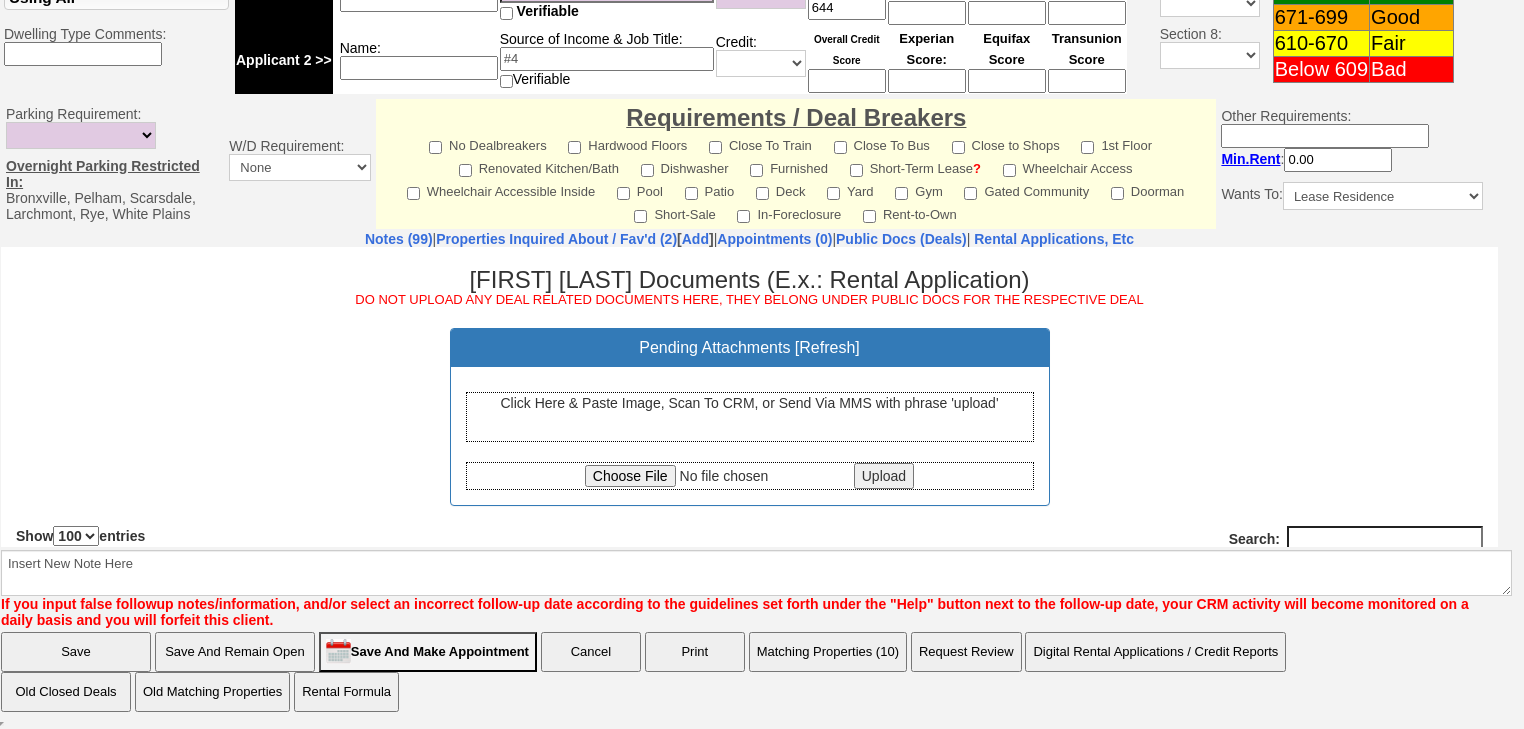 click on "Click Here & Paste Image, Scan To CRM, or Send Via MMS with phrase 'upload'" at bounding box center (750, 416) 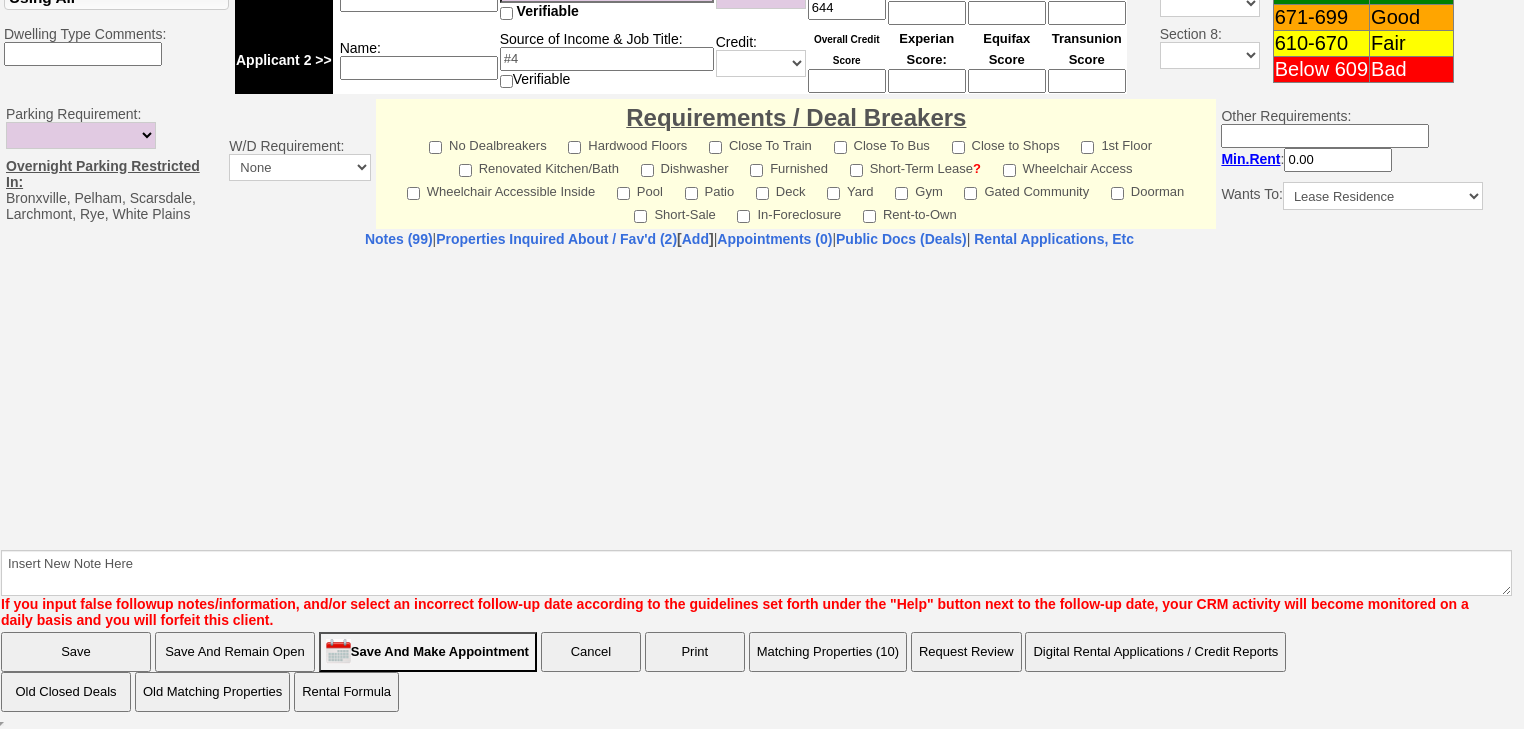 select on "100" 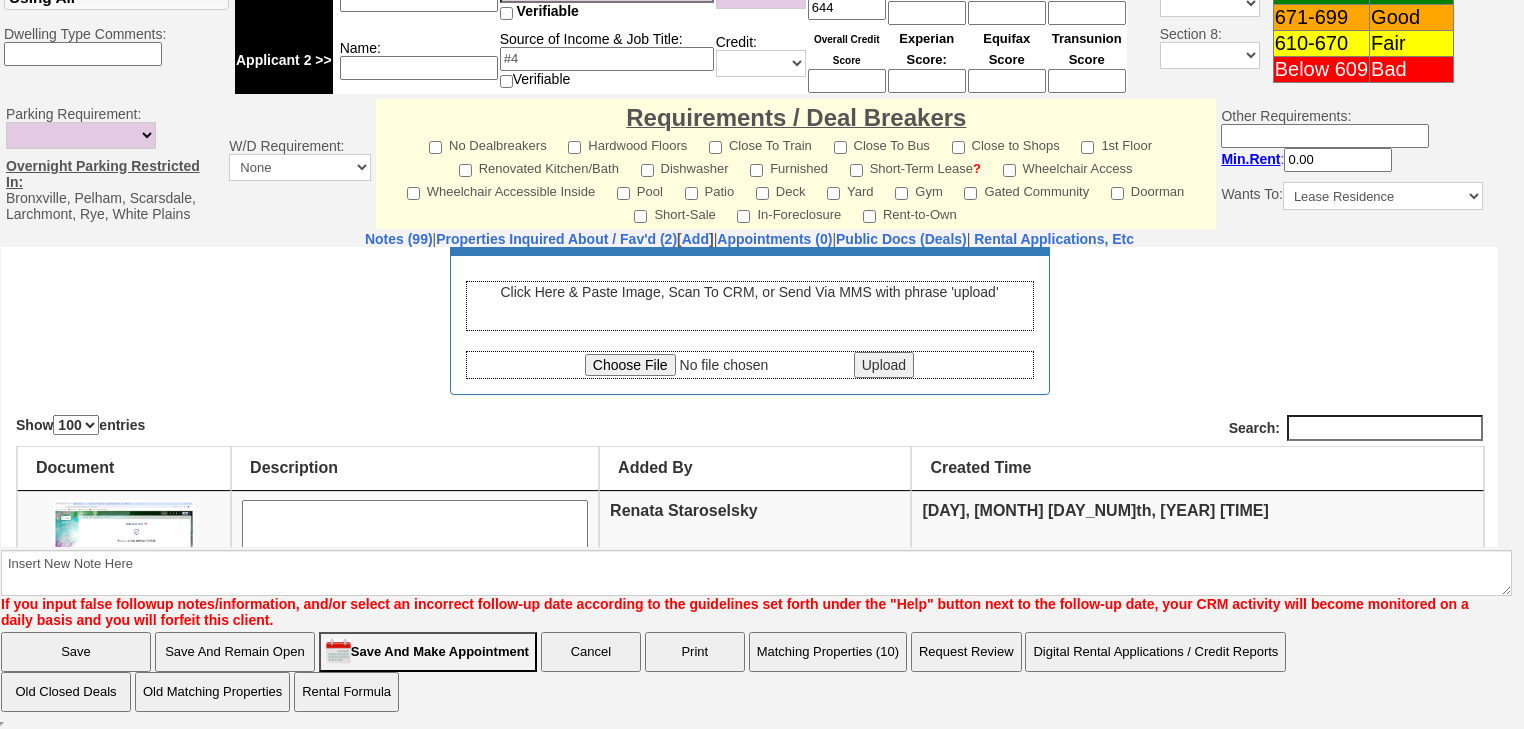 scroll, scrollTop: 240, scrollLeft: 0, axis: vertical 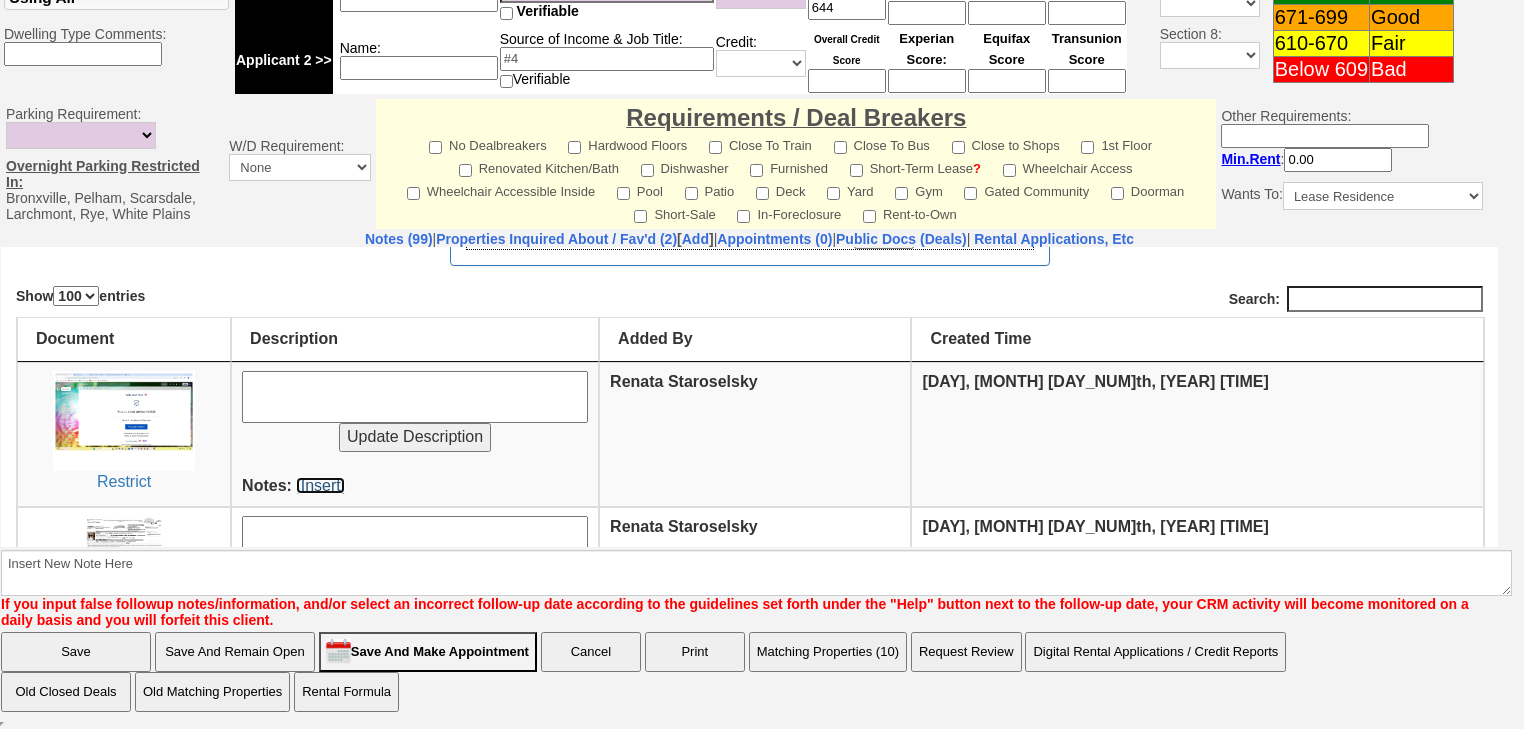 click on "[Insert]" at bounding box center [320, 484] 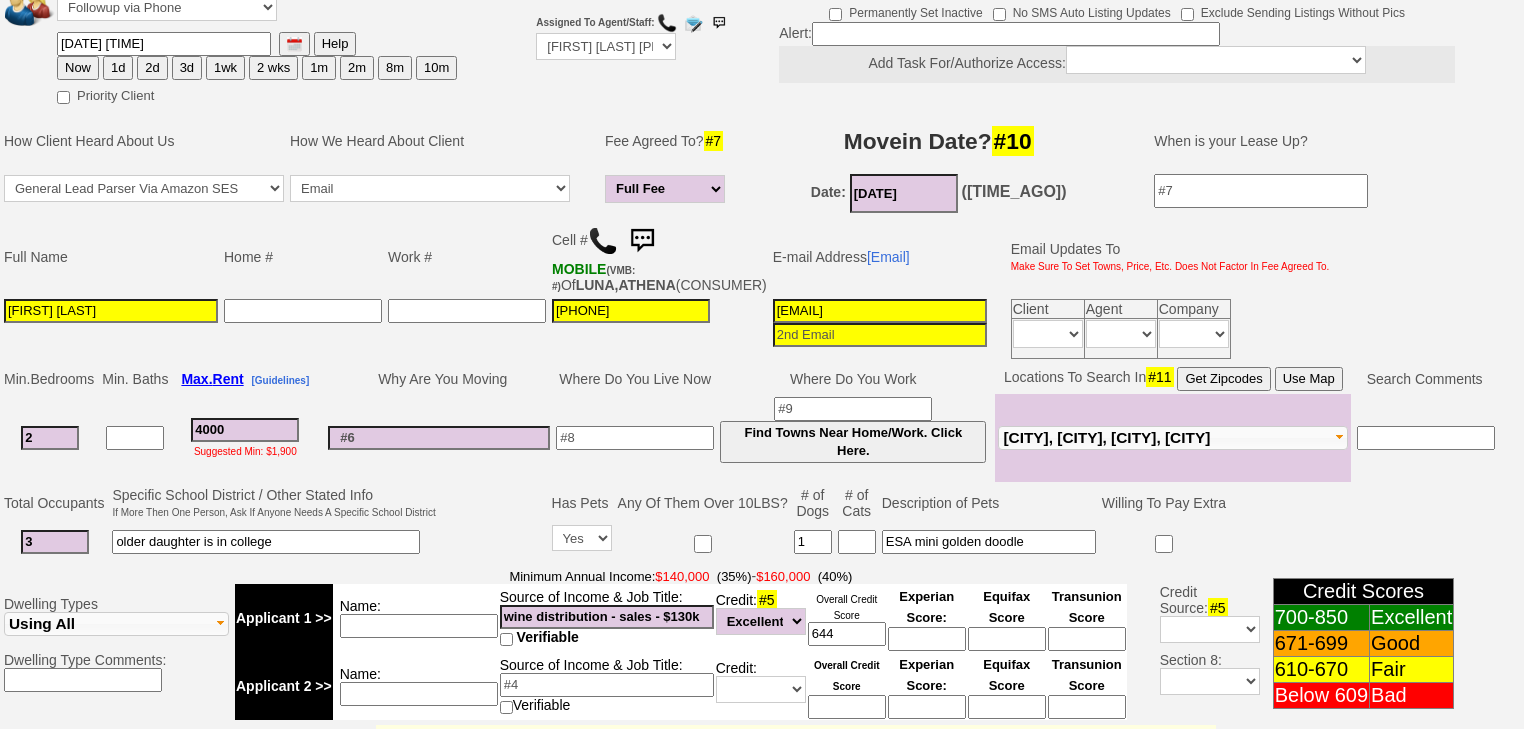 scroll, scrollTop: 0, scrollLeft: 0, axis: both 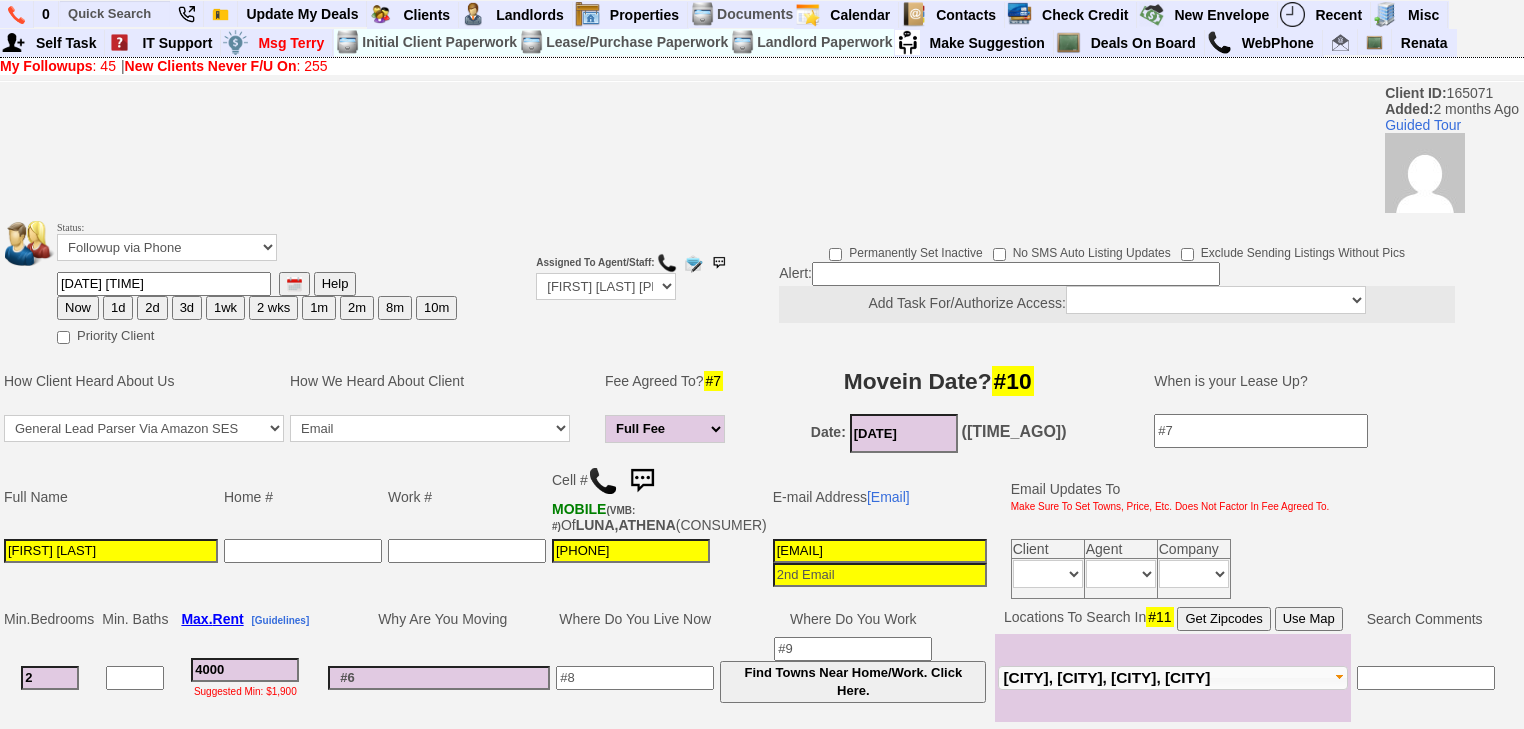click on "My Followups : 45" at bounding box center (58, 66) 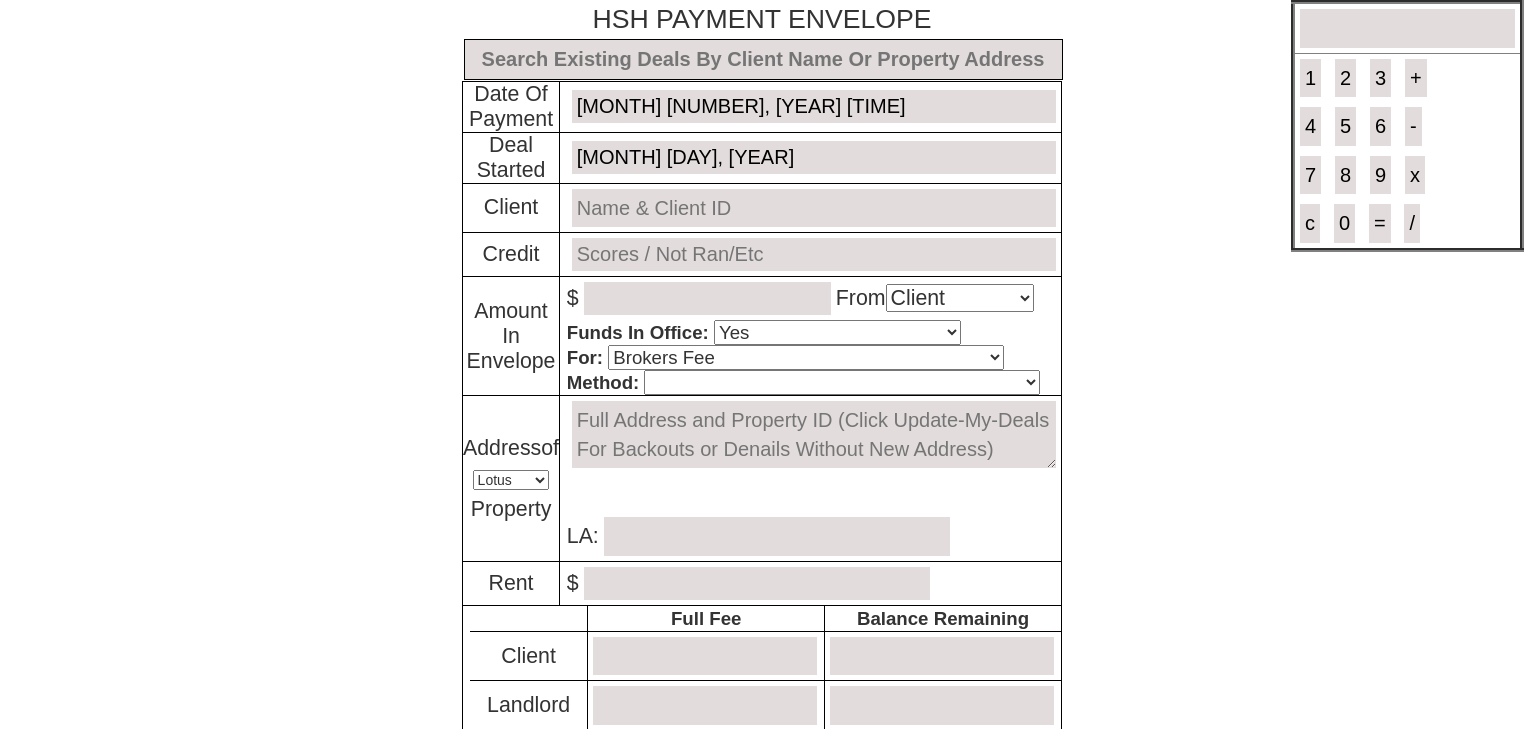 select on "Client" 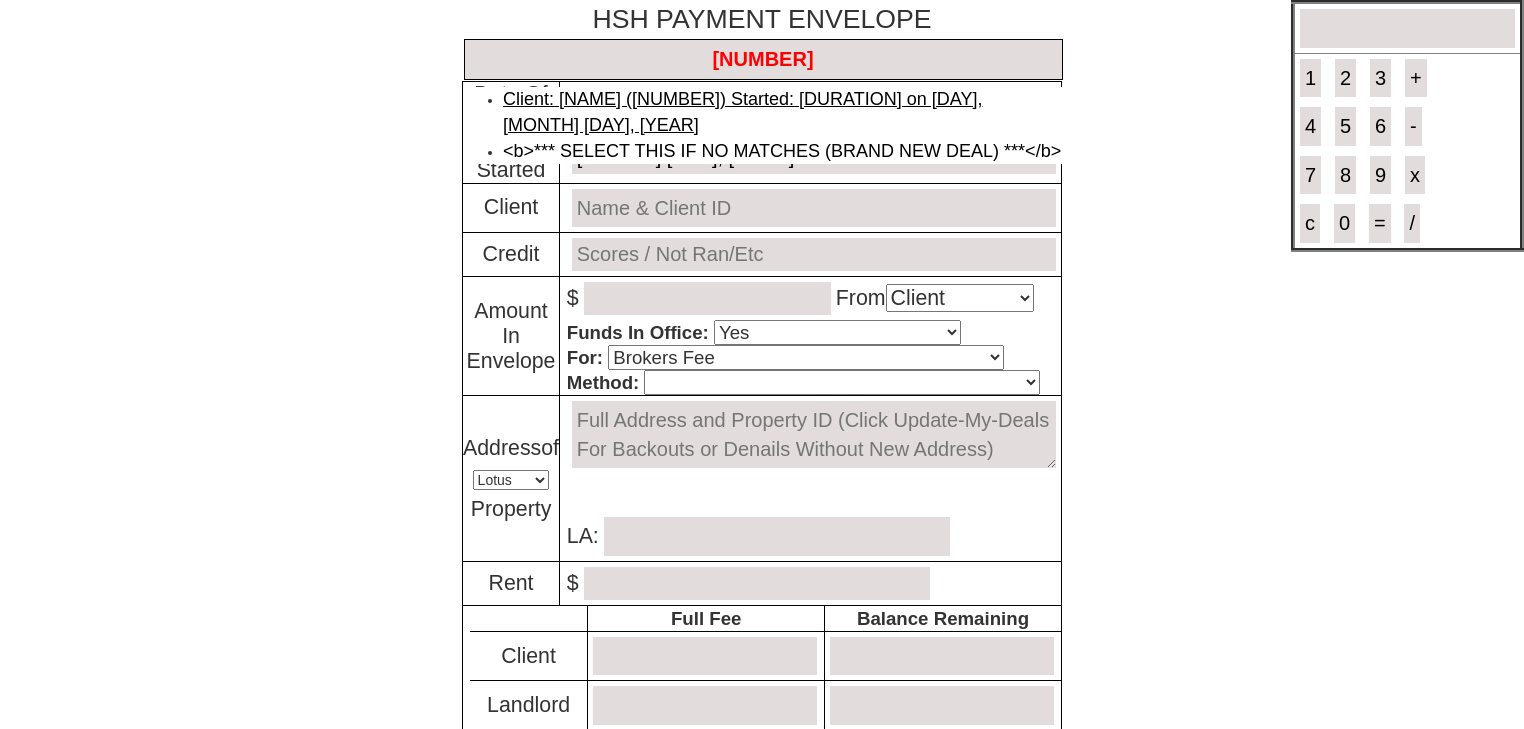 click on "Client: <b>Rosalba Garcia (165071)</b><br>Started: 25 days Ago on Sunday, July 13th, 2025<hr>" at bounding box center (742, 112) 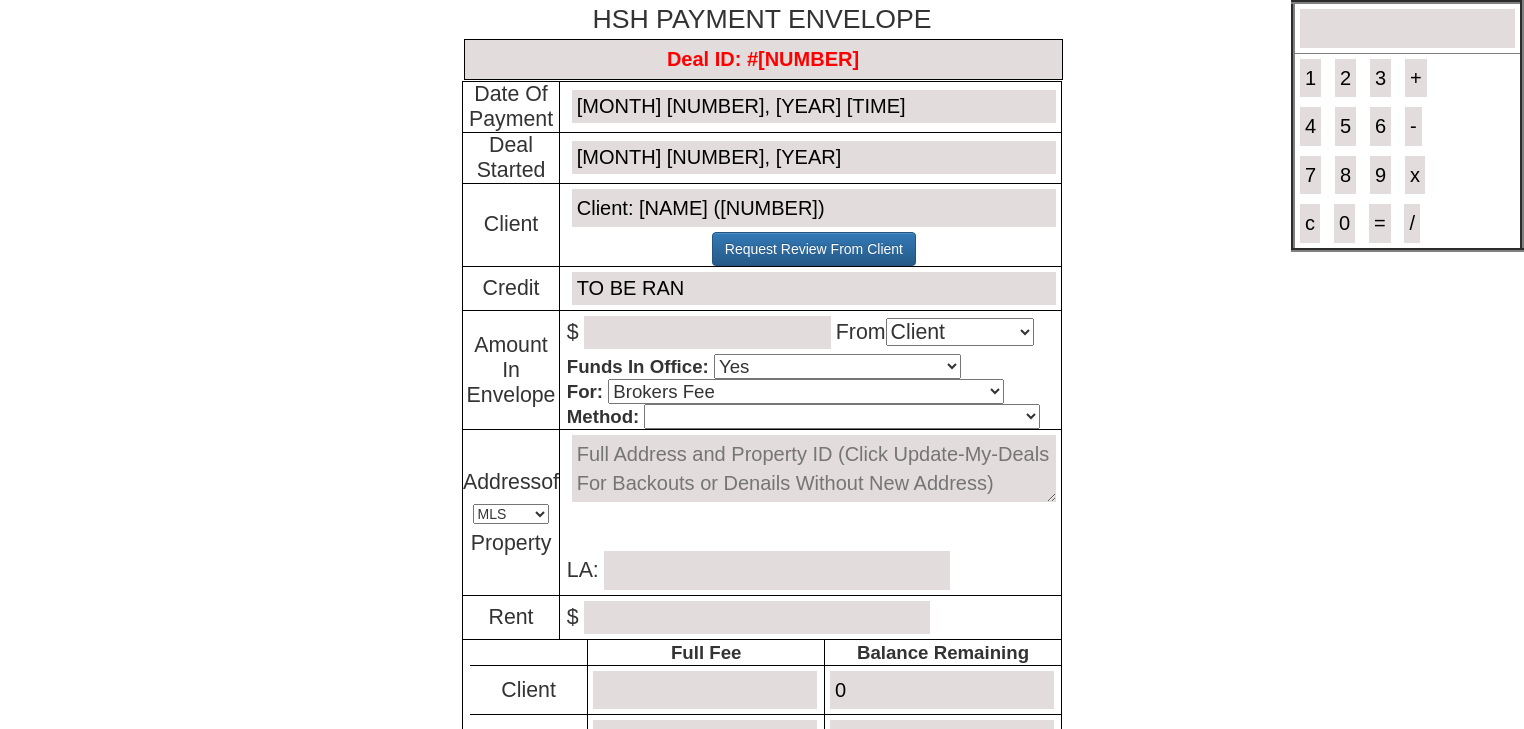 type on "Deal ID: #6148" 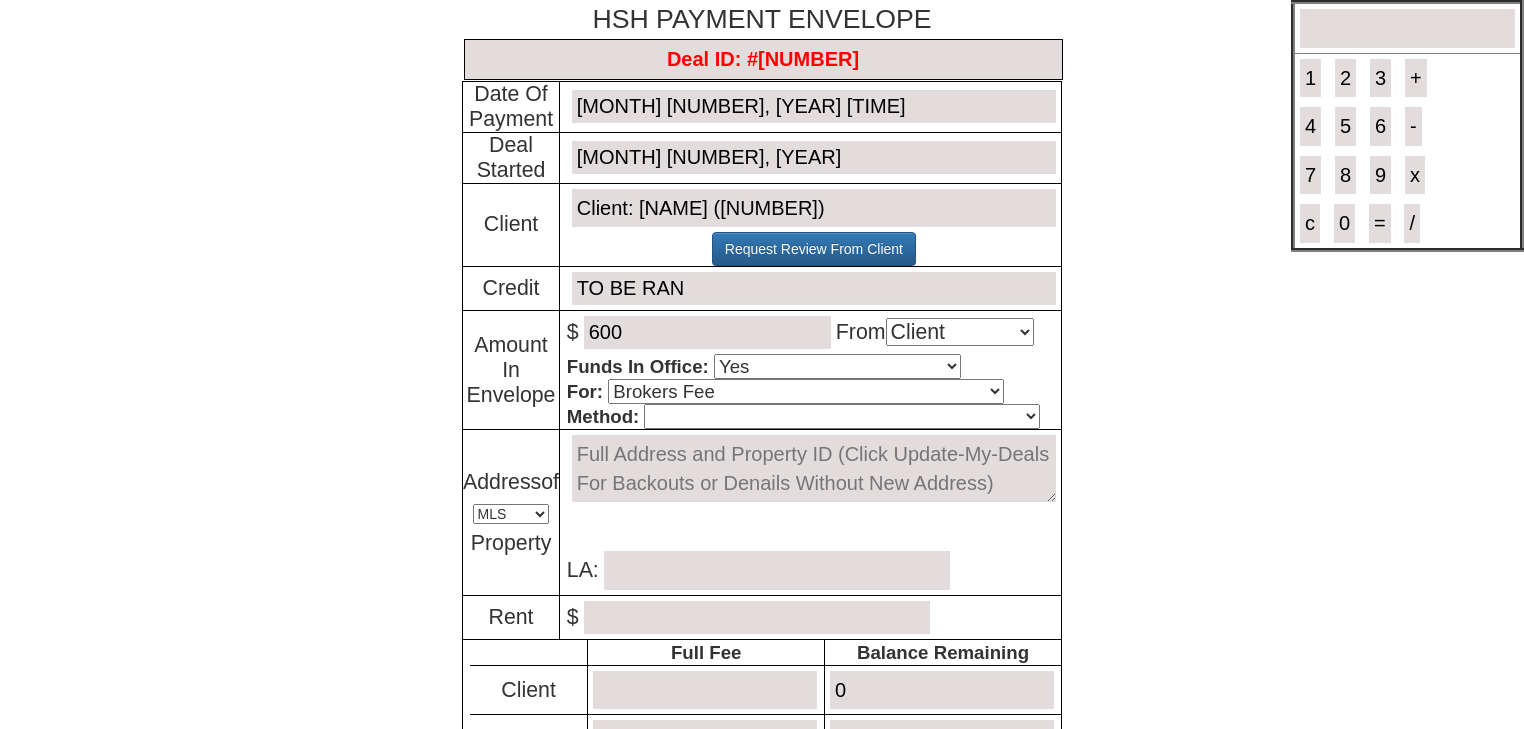 type on "600" 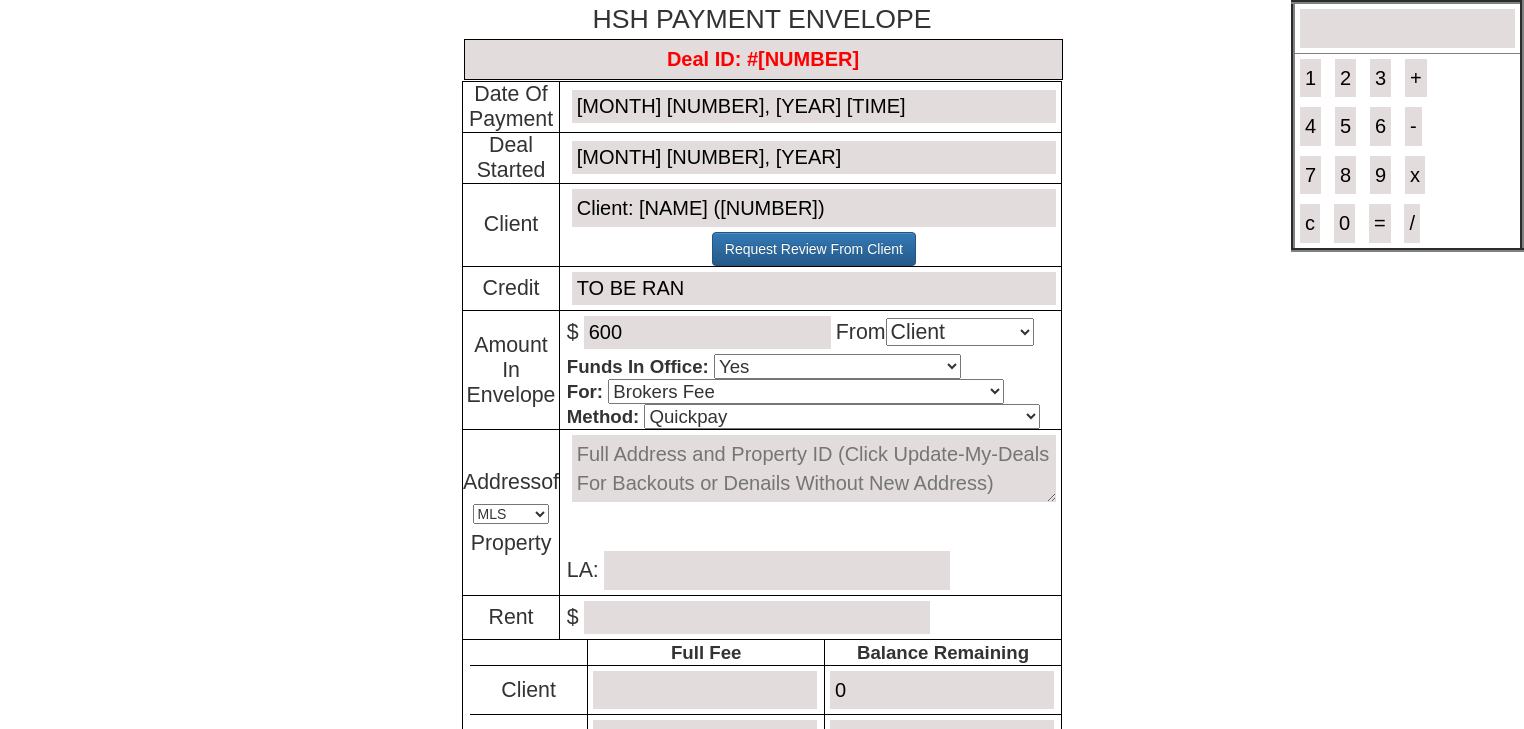 click at bounding box center [814, 468] 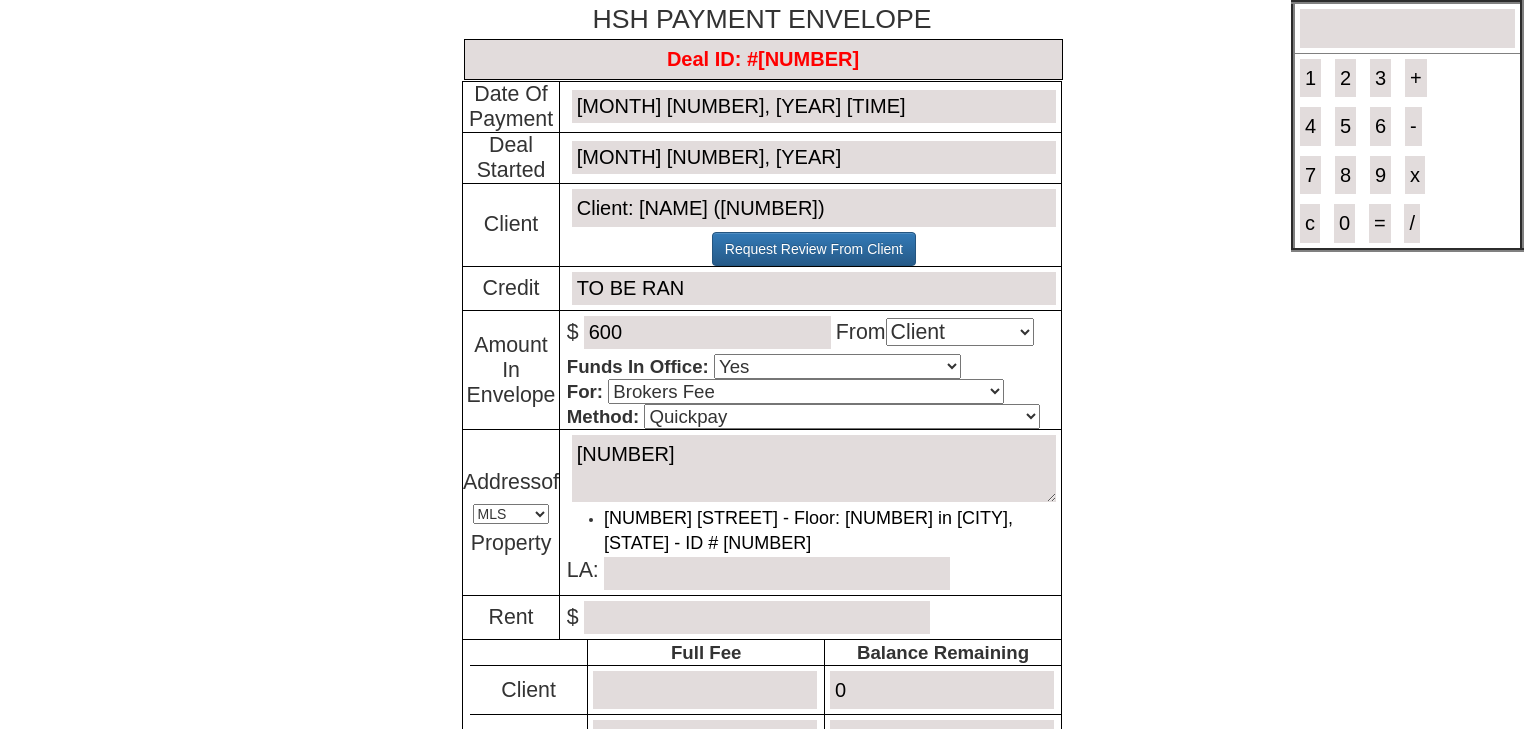 type on "7192" 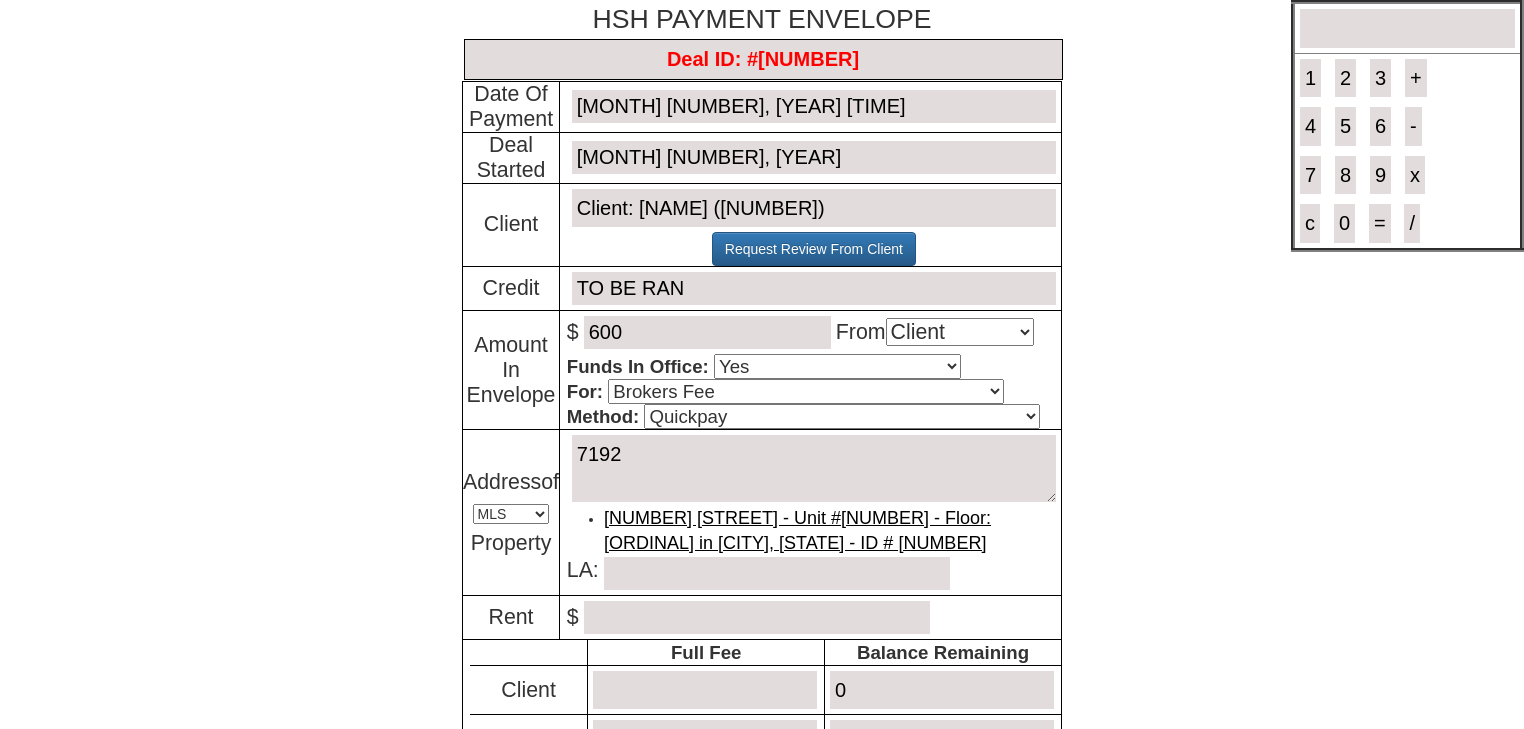 click on "19 Hall Ave - Unit #1 - Floor: 1st in Eastchester, NY - ID # 7192" at bounding box center [797, 531] 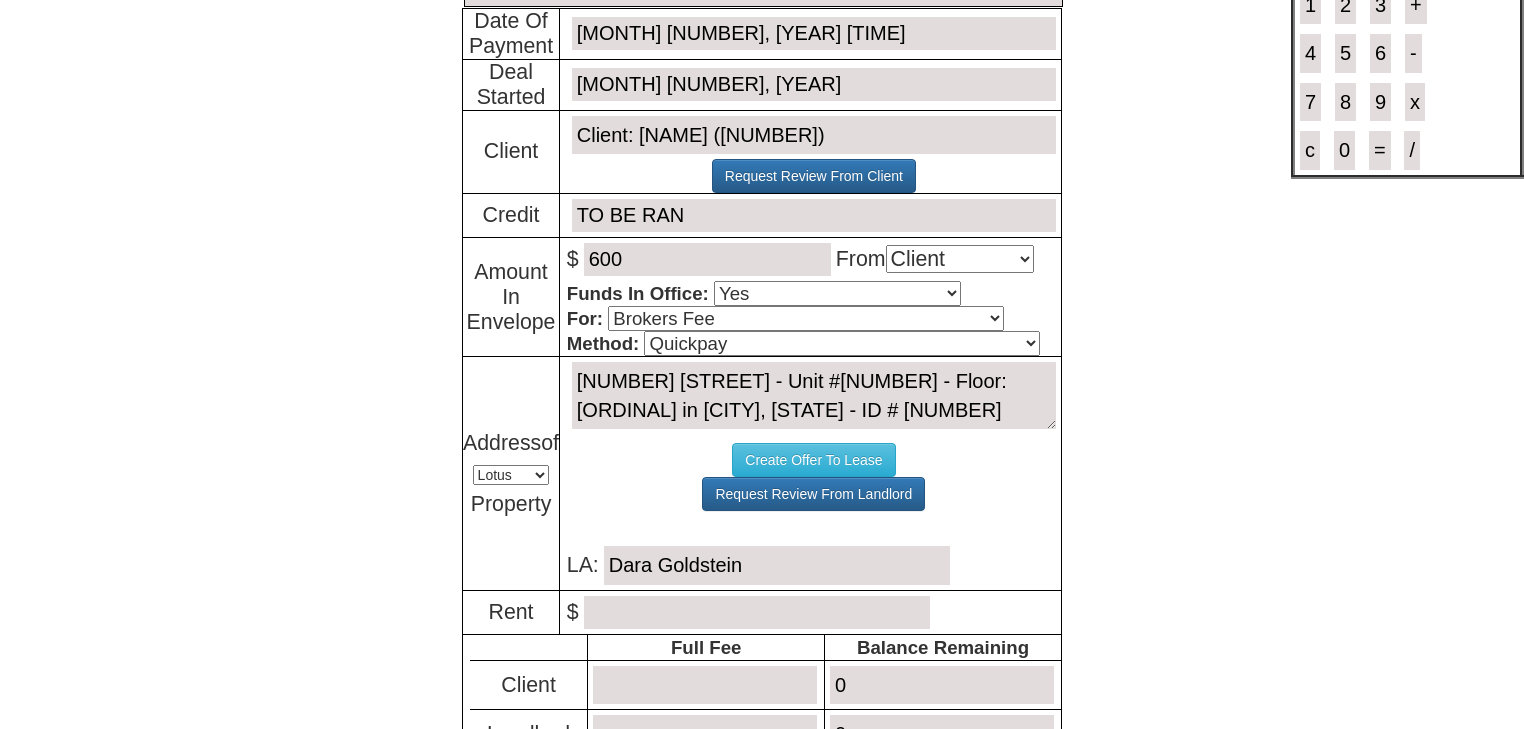 scroll, scrollTop: 160, scrollLeft: 0, axis: vertical 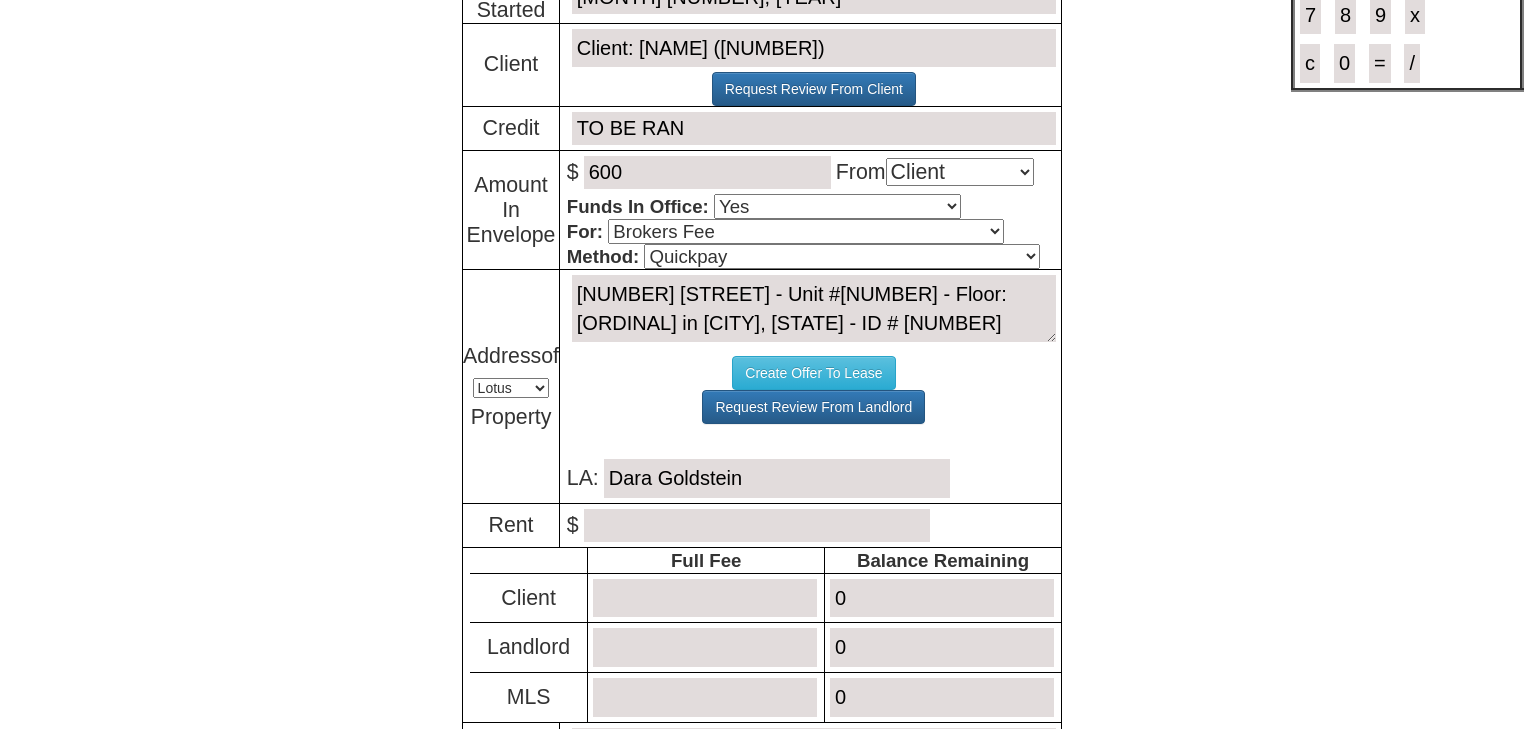 type on "19 Hall Ave - Unit #1 - Floor: 1st in Eastchester, NY - ID # 7192" 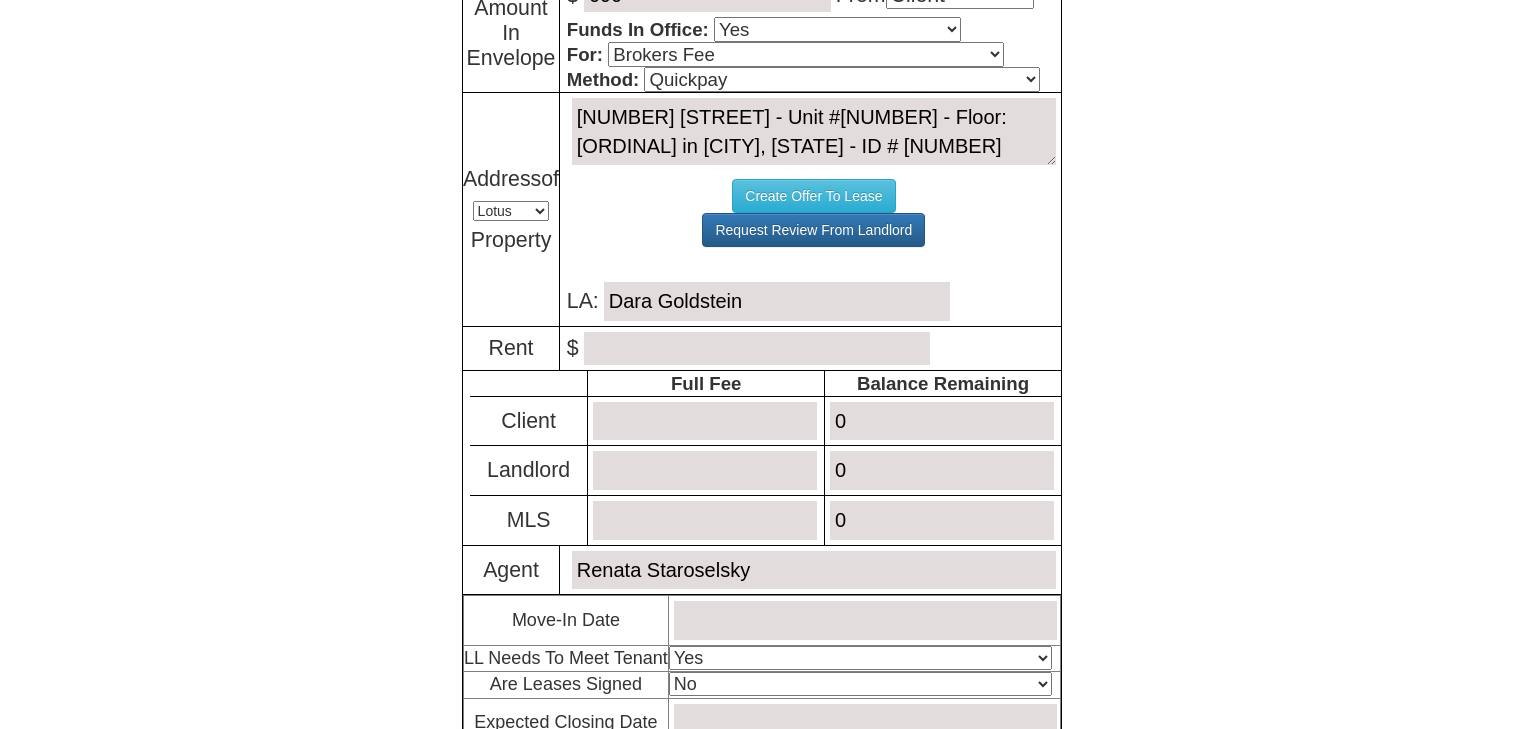scroll, scrollTop: 502, scrollLeft: 0, axis: vertical 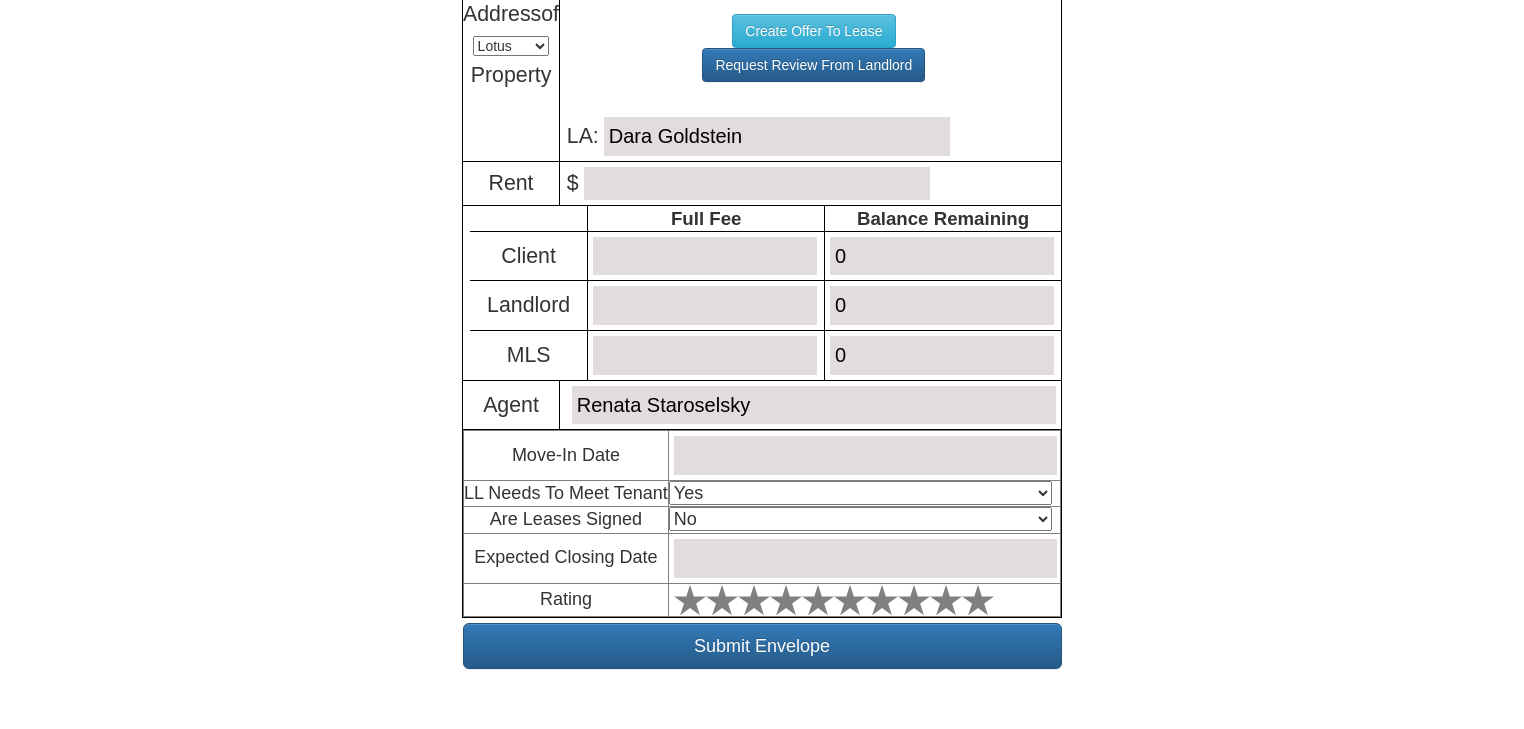 type on "2880" 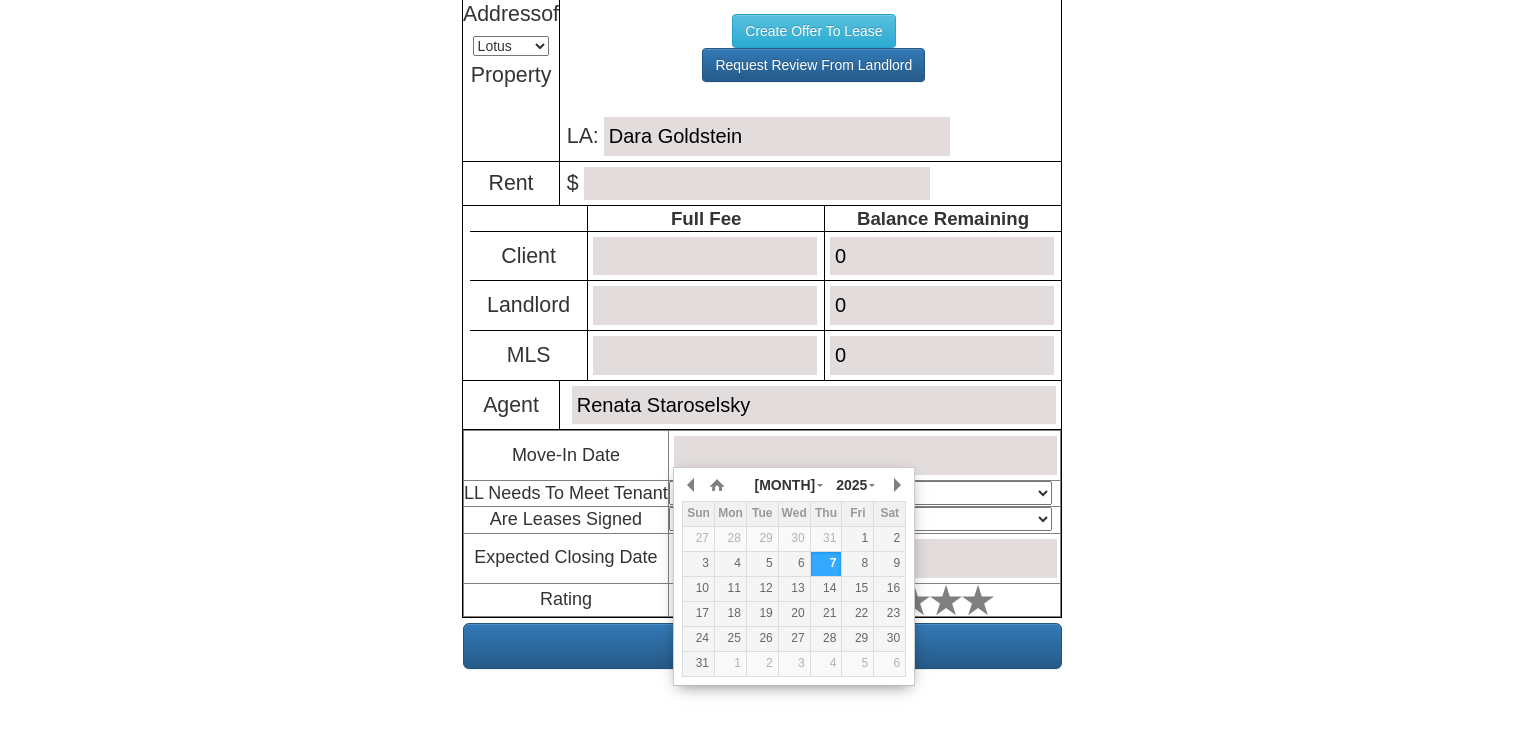 drag, startPoint x: 888, startPoint y: 586, endPoint x: 922, endPoint y: 572, distance: 36.769554 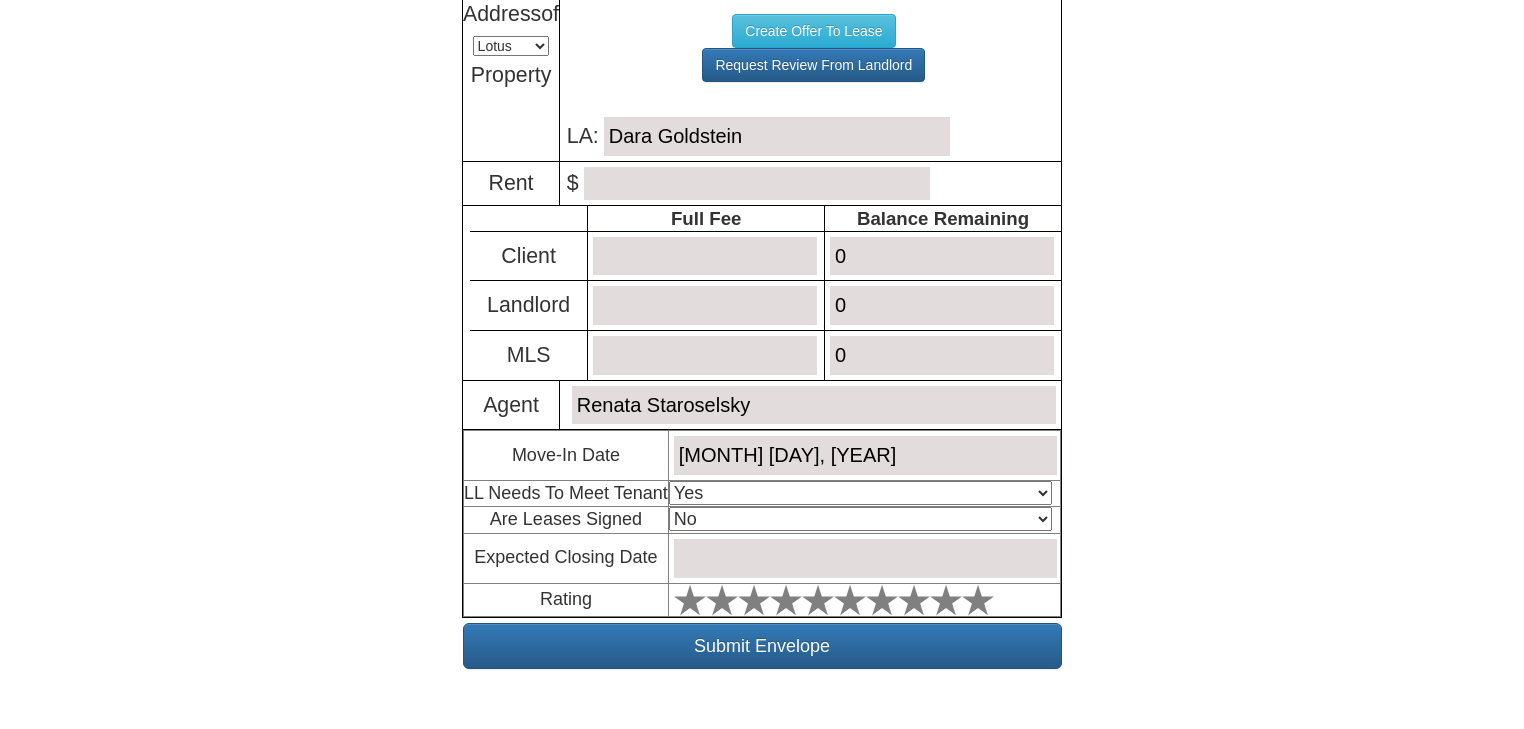 click on "× Close
Login
E-mail Address:
danielaburgos391@gmail.com
Login!" at bounding box center (762, 118) 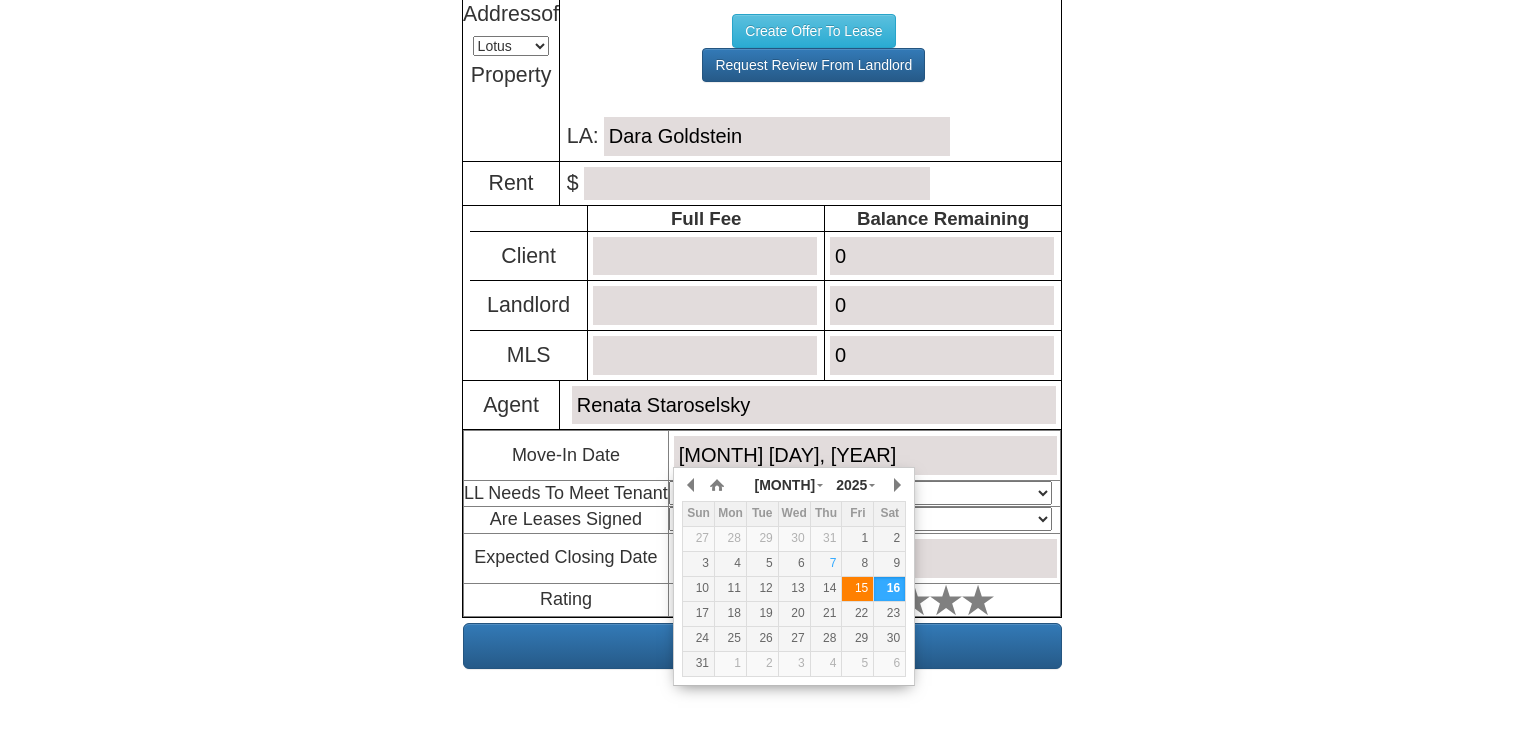 click on "15" at bounding box center [857, 588] 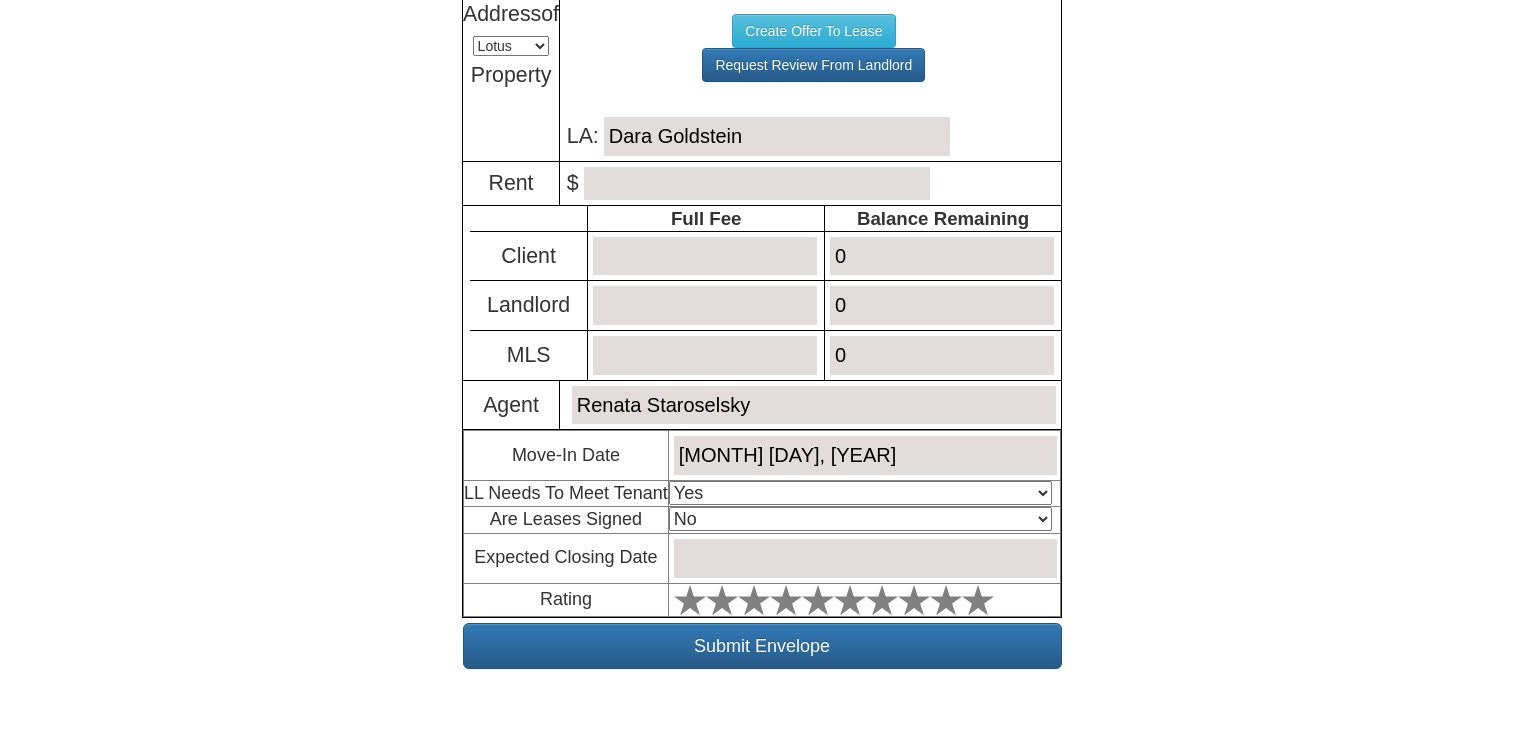 click at bounding box center (865, 558) 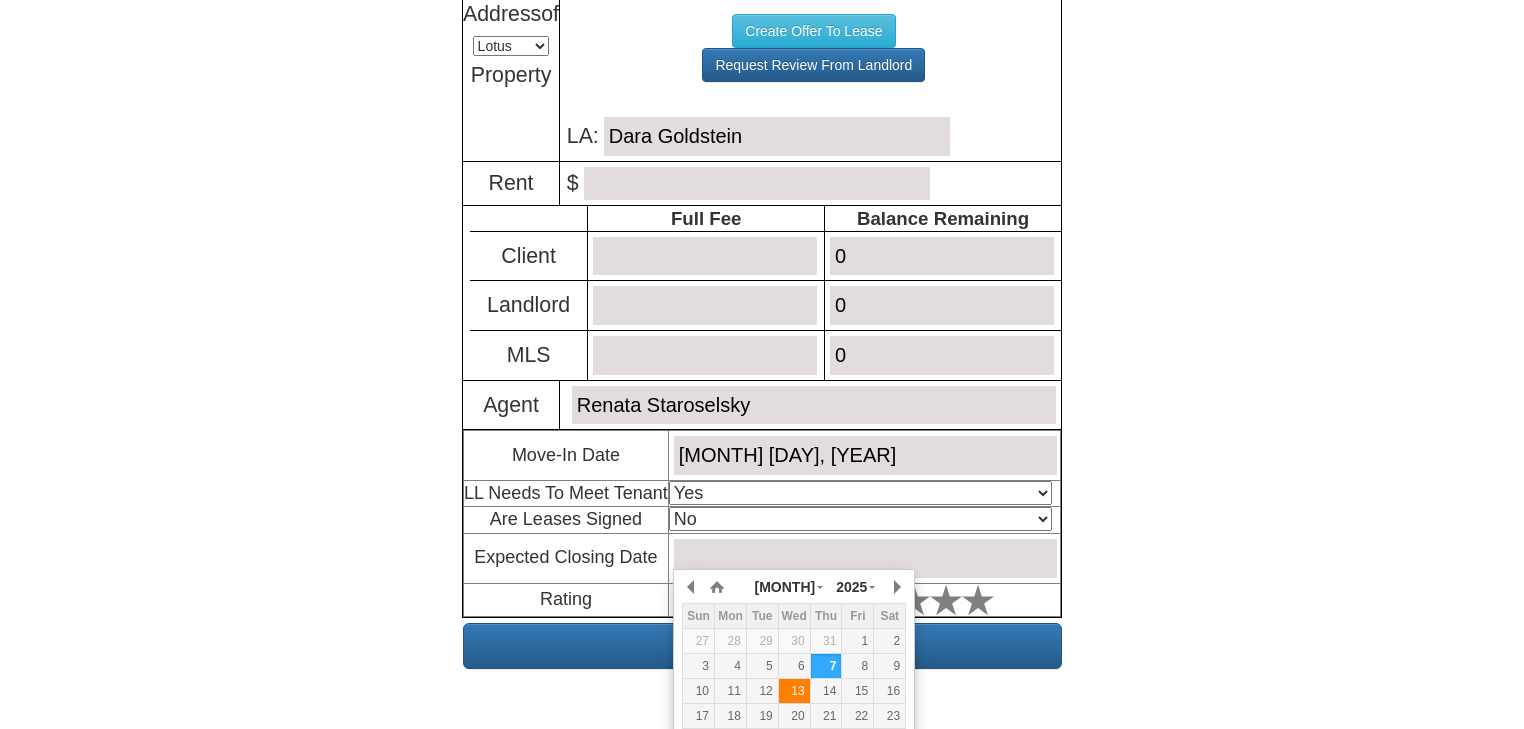 click on "13" at bounding box center (794, 691) 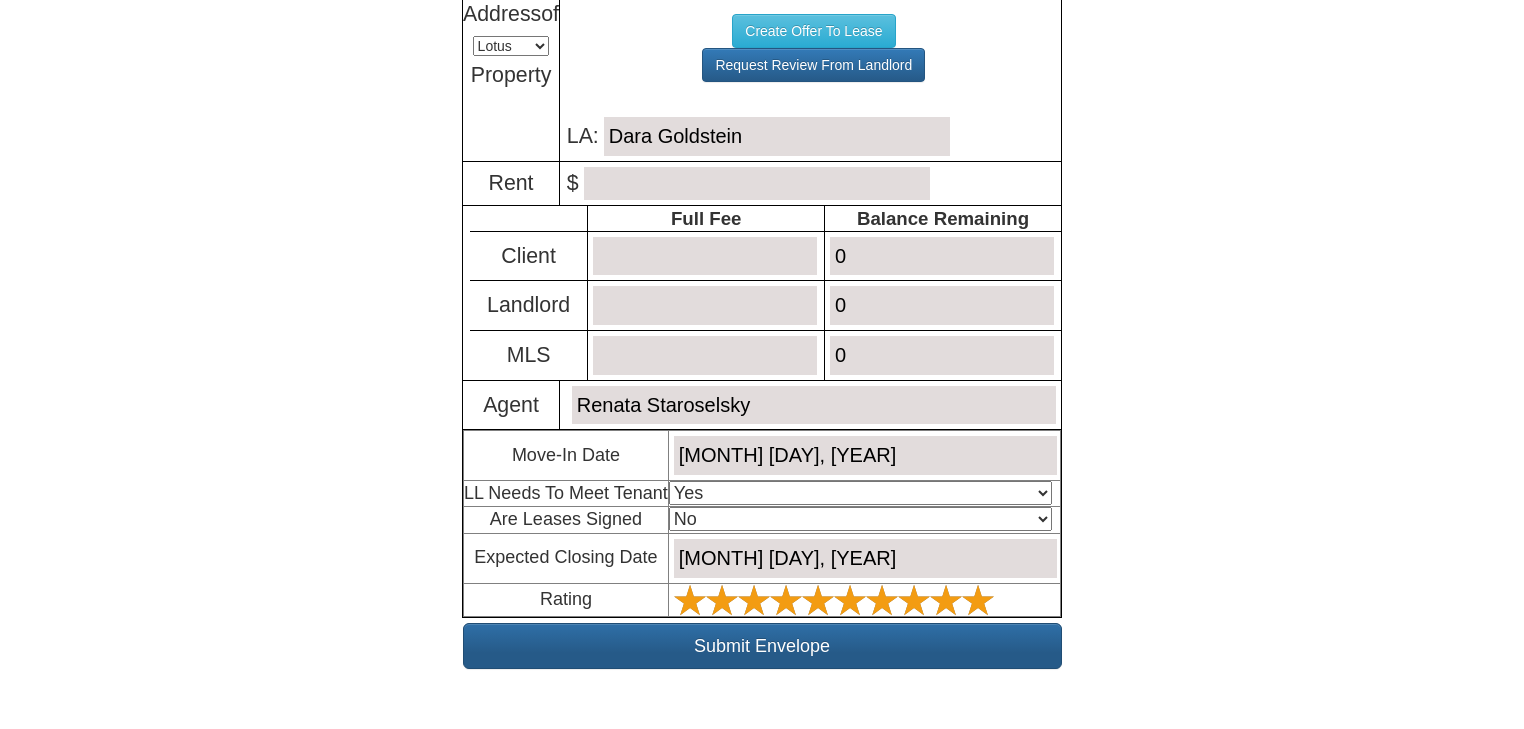drag, startPoint x: 972, startPoint y: 592, endPoint x: 953, endPoint y: 617, distance: 31.400637 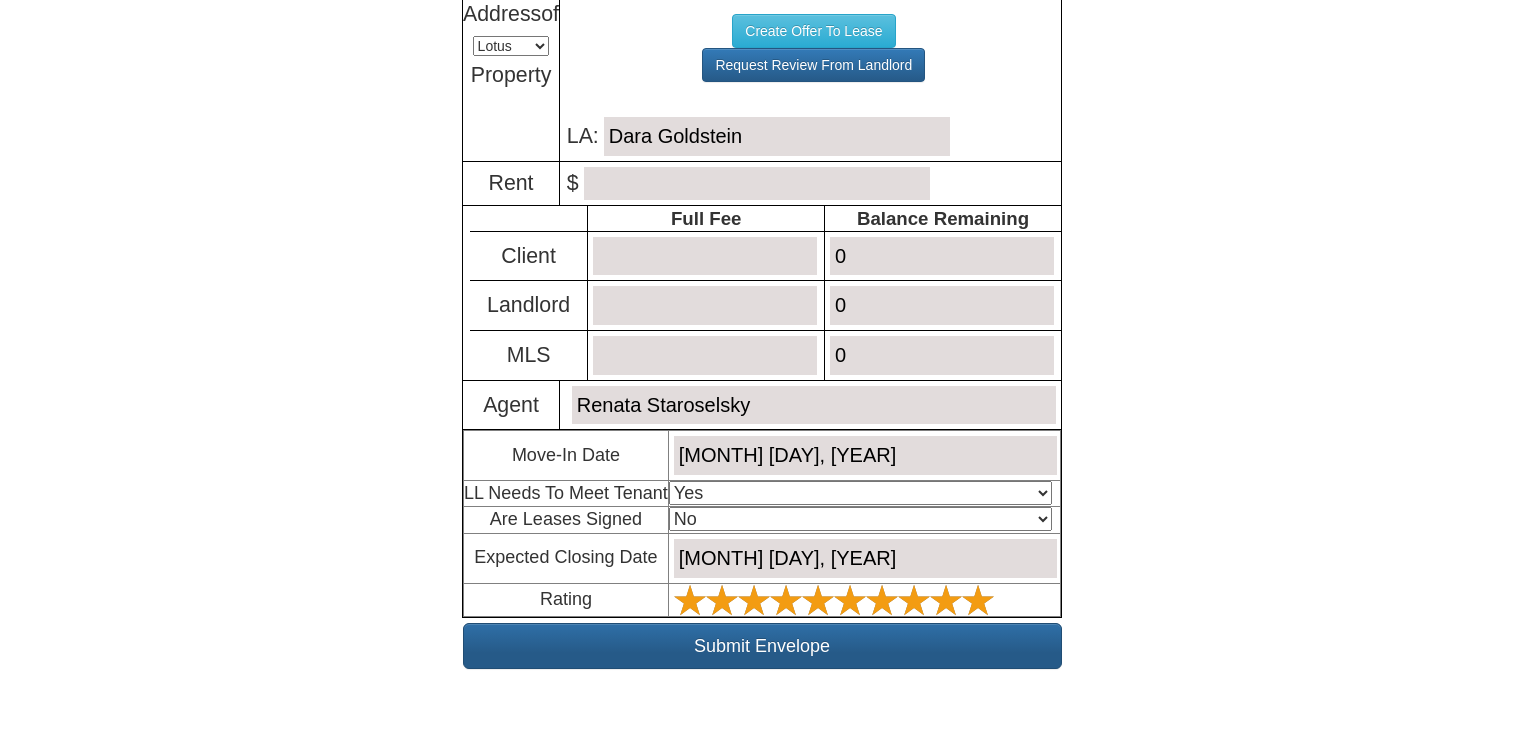 click 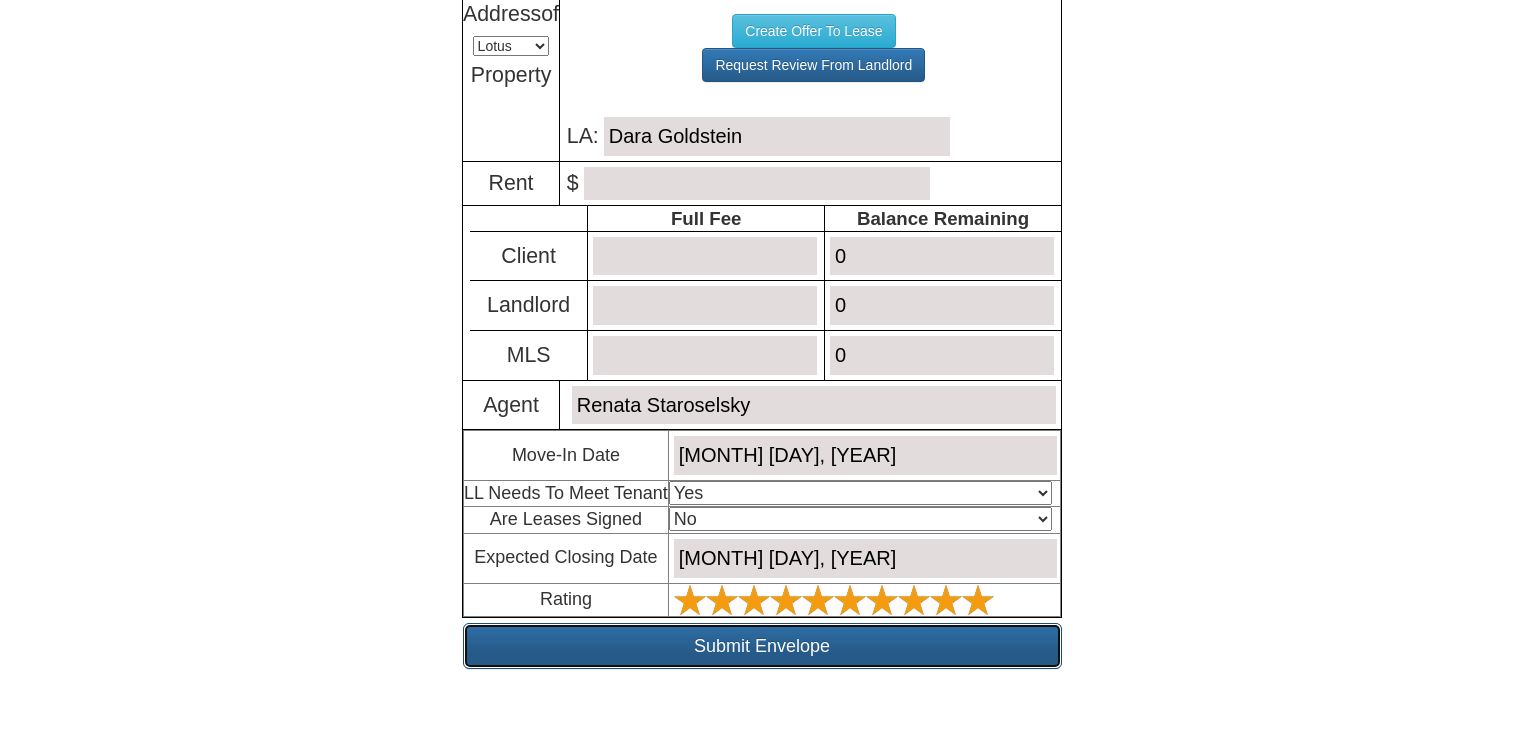 click on "Submit Envelope" at bounding box center [762, 646] 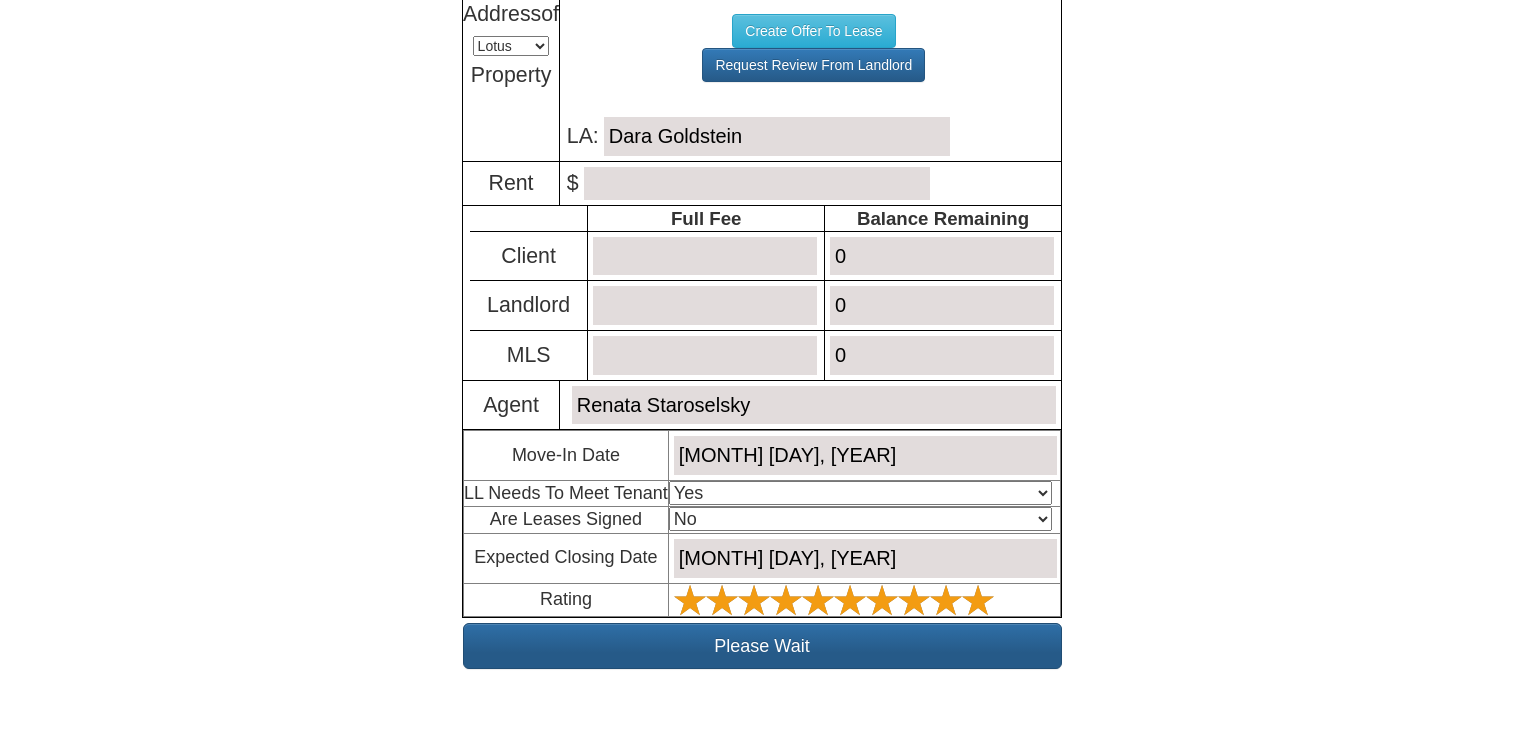 scroll, scrollTop: 382, scrollLeft: 0, axis: vertical 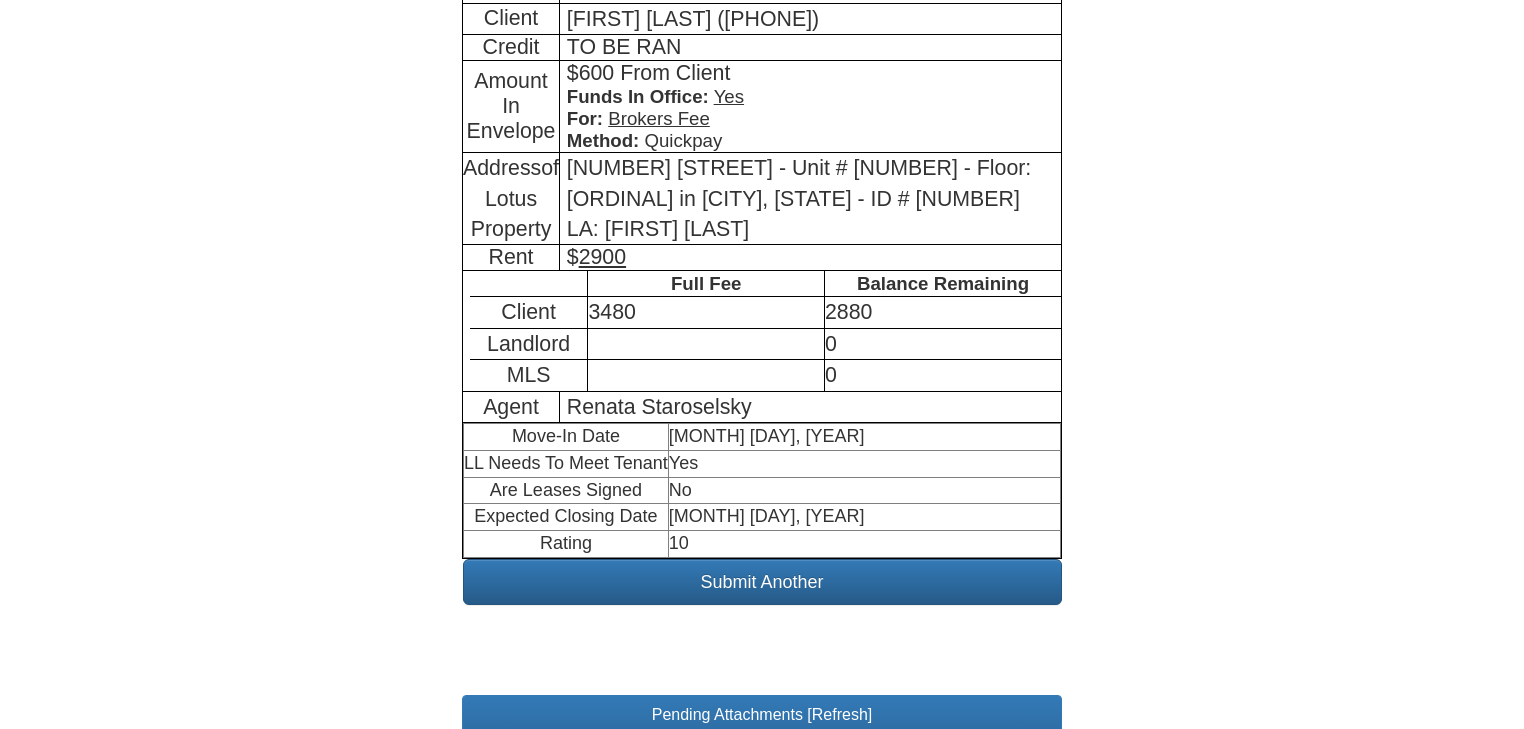 click on "Click Here & Paste Image, Scan To CRM, or Send Via MMS with phrase 'upload'" at bounding box center (762, 784) 